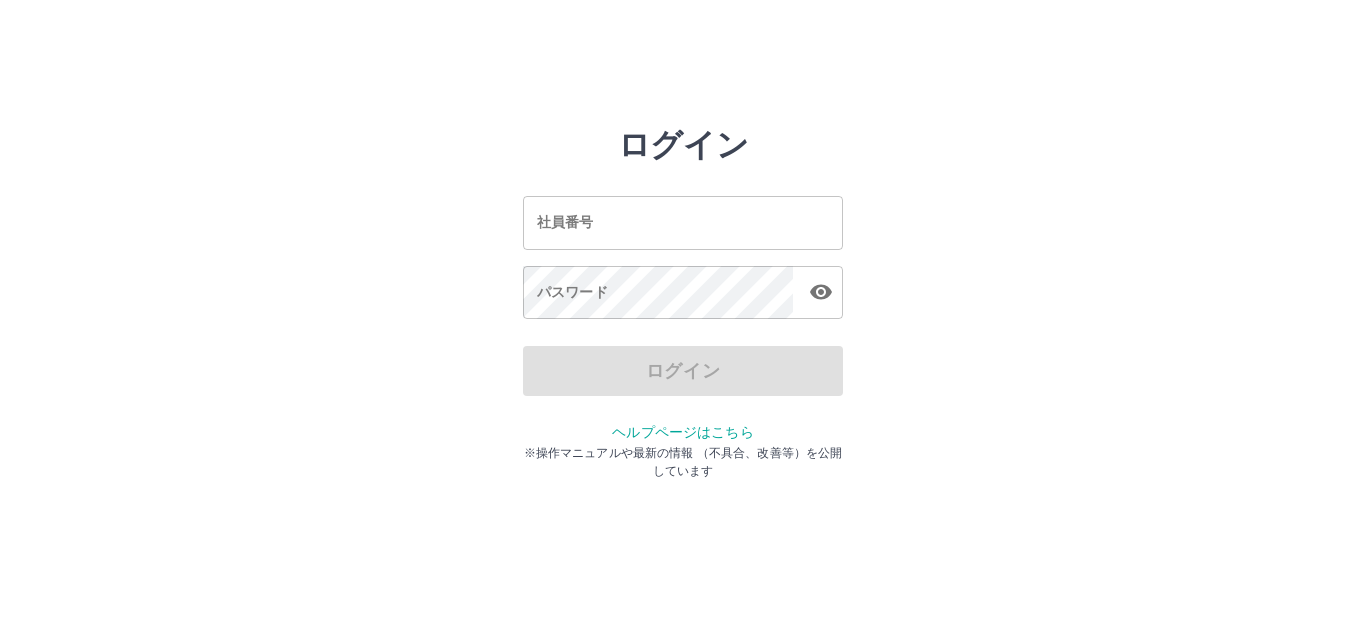 scroll, scrollTop: 0, scrollLeft: 0, axis: both 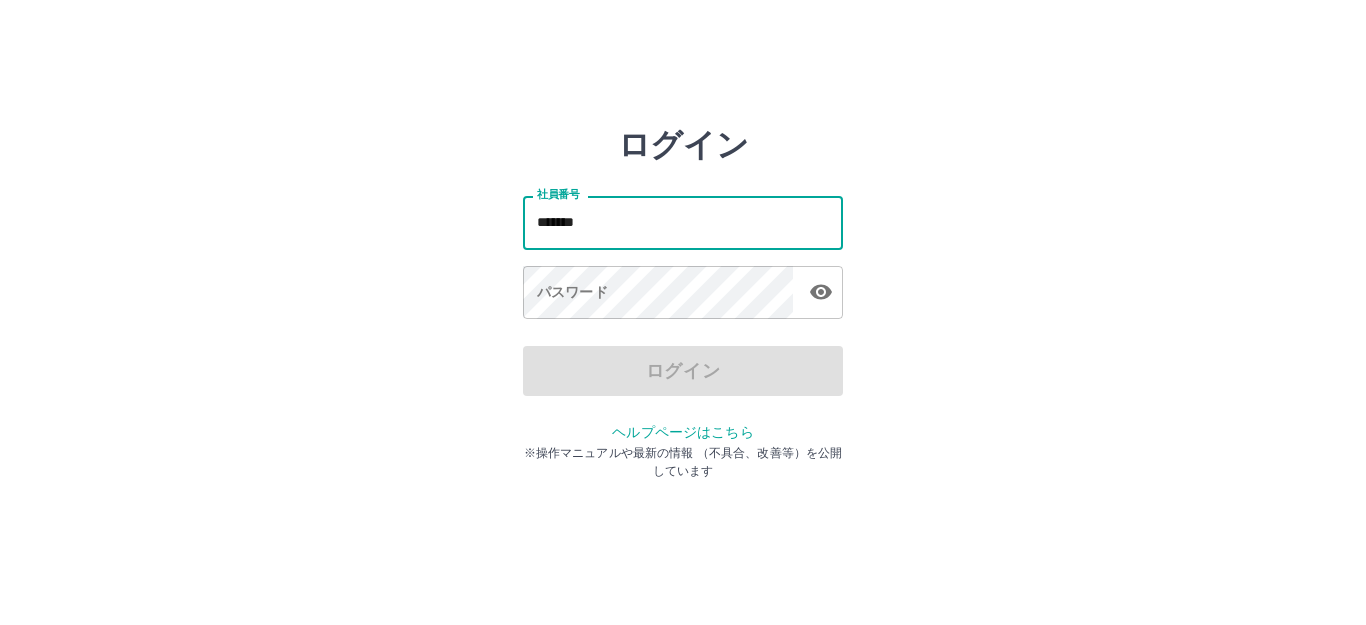 type on "*******" 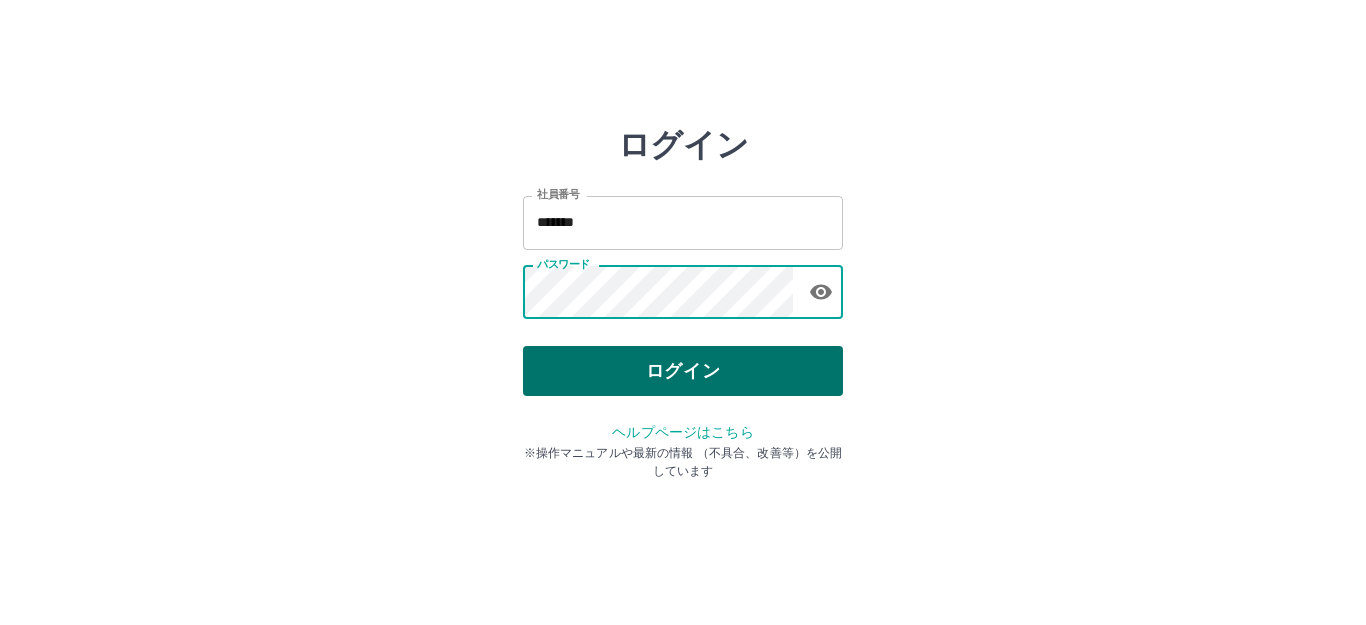 click on "ログイン" at bounding box center [683, 371] 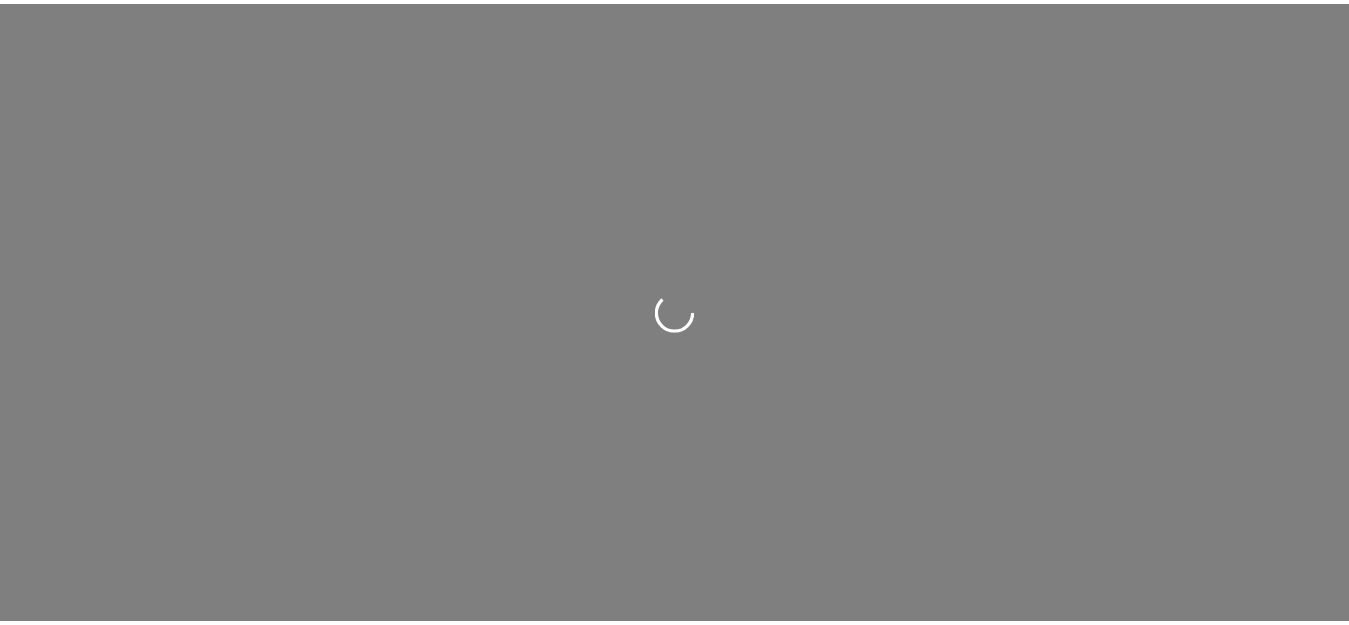 scroll, scrollTop: 0, scrollLeft: 0, axis: both 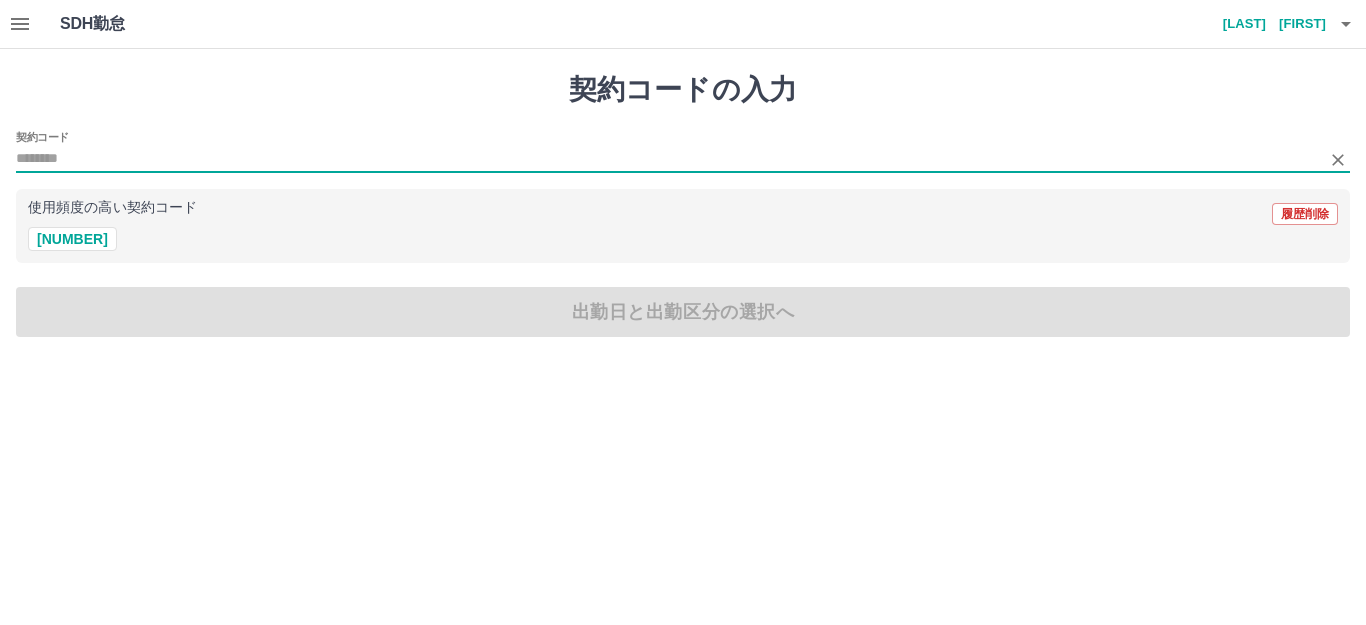 click on "契約コード" at bounding box center (668, 159) 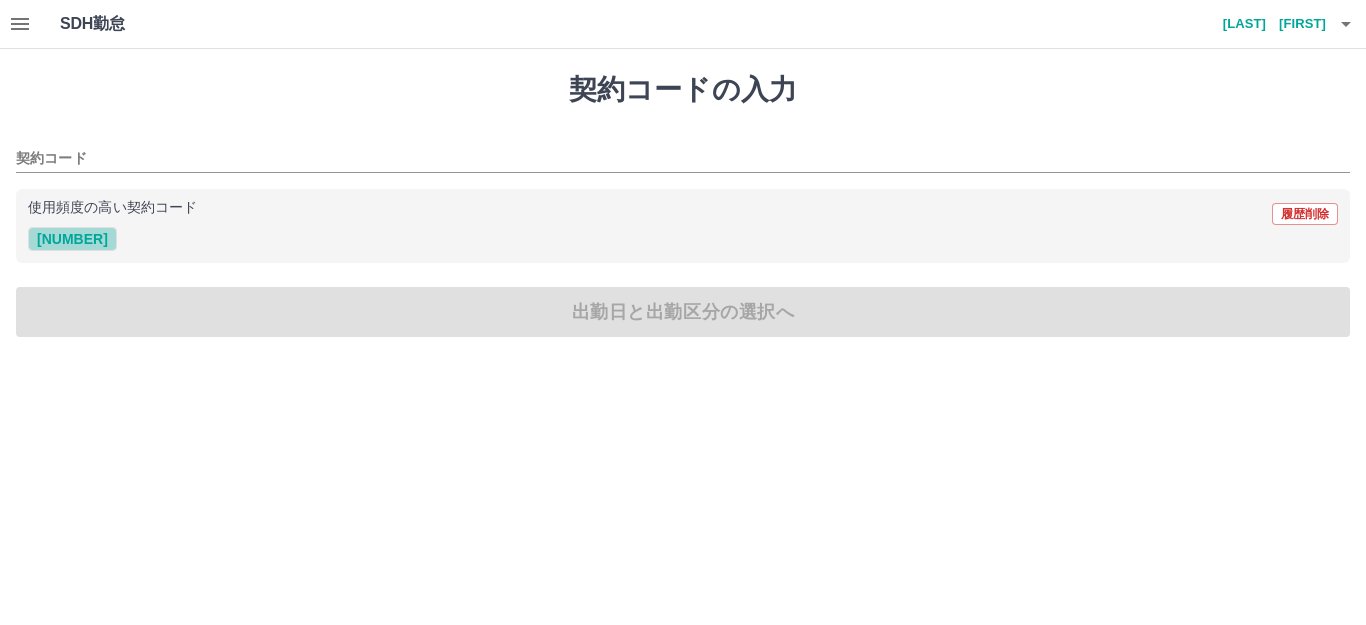 click on "42631003" at bounding box center [72, 239] 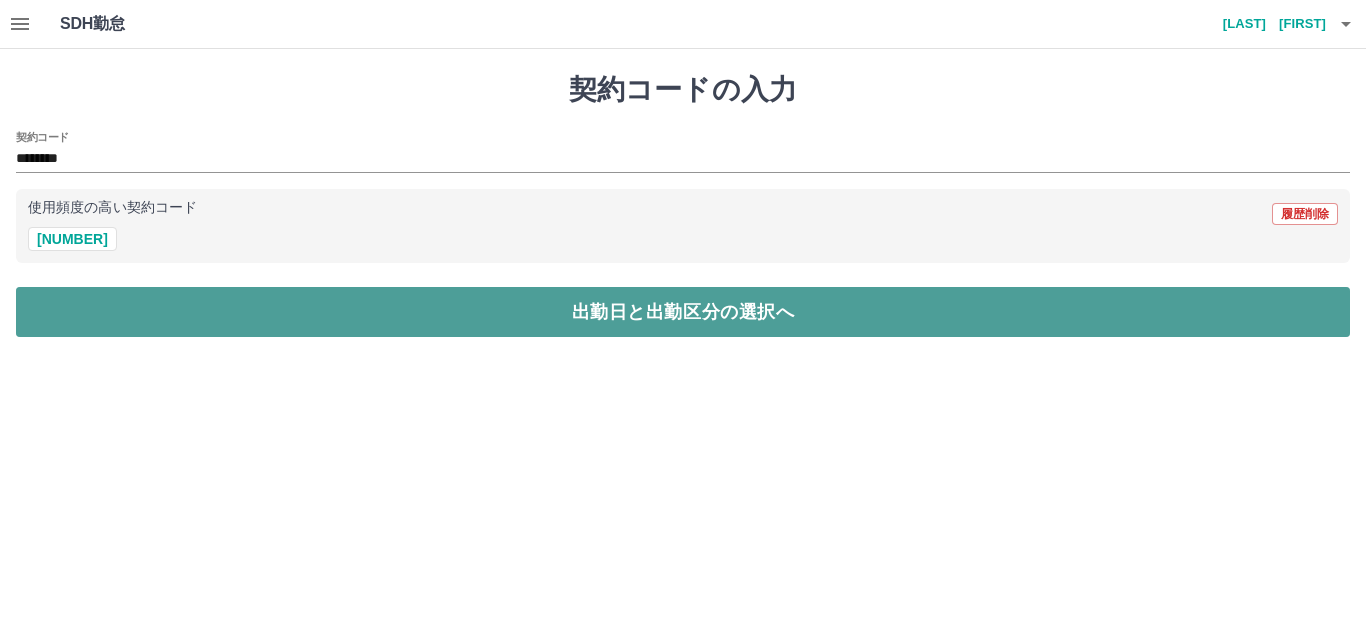 click on "出勤日と出勤区分の選択へ" at bounding box center [683, 312] 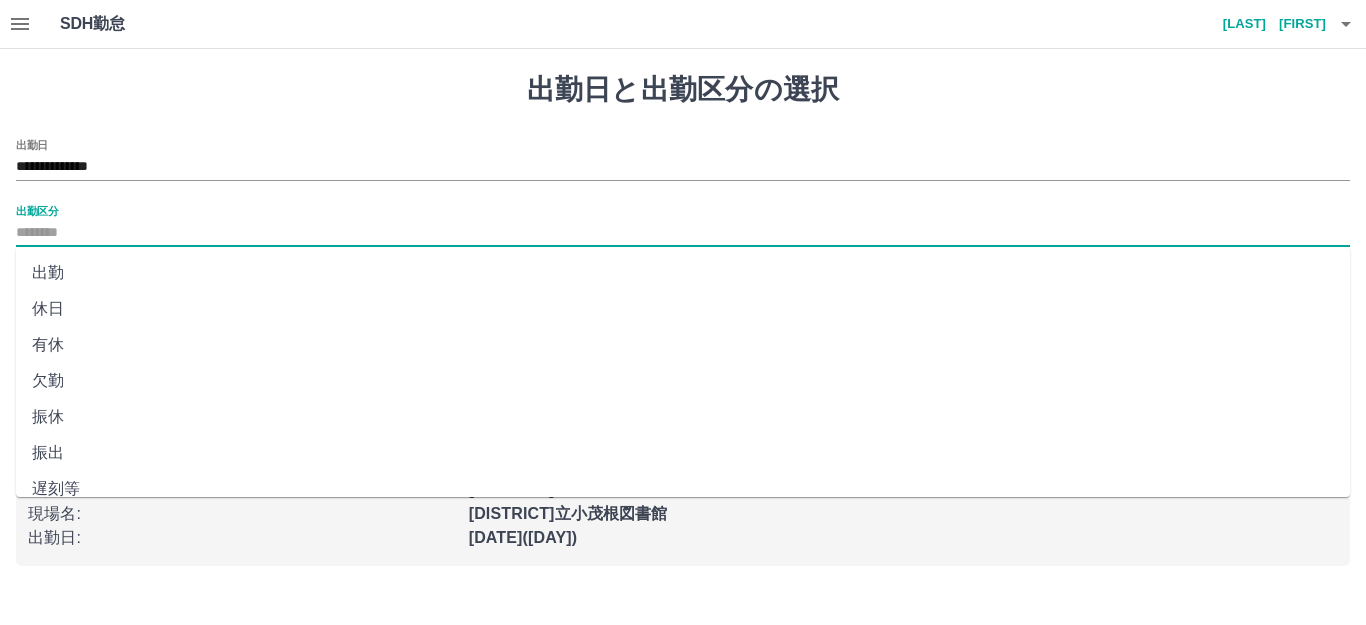 click on "出勤区分" at bounding box center (683, 233) 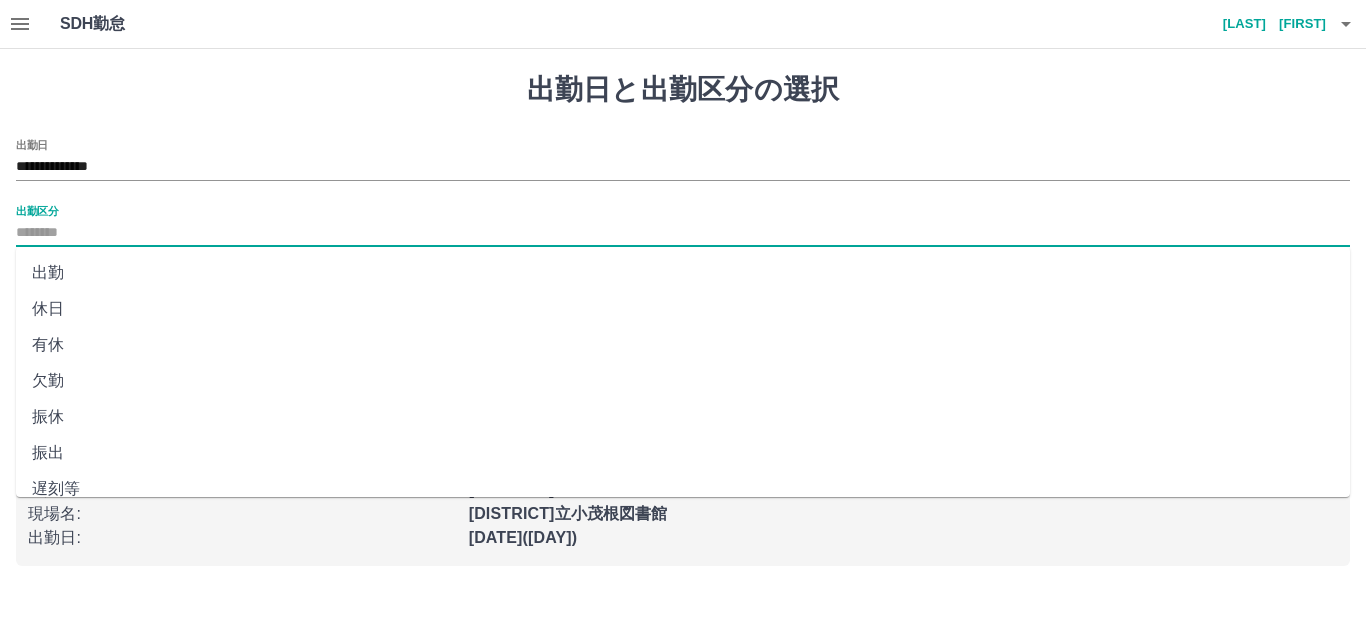 click on "出勤" at bounding box center (683, 273) 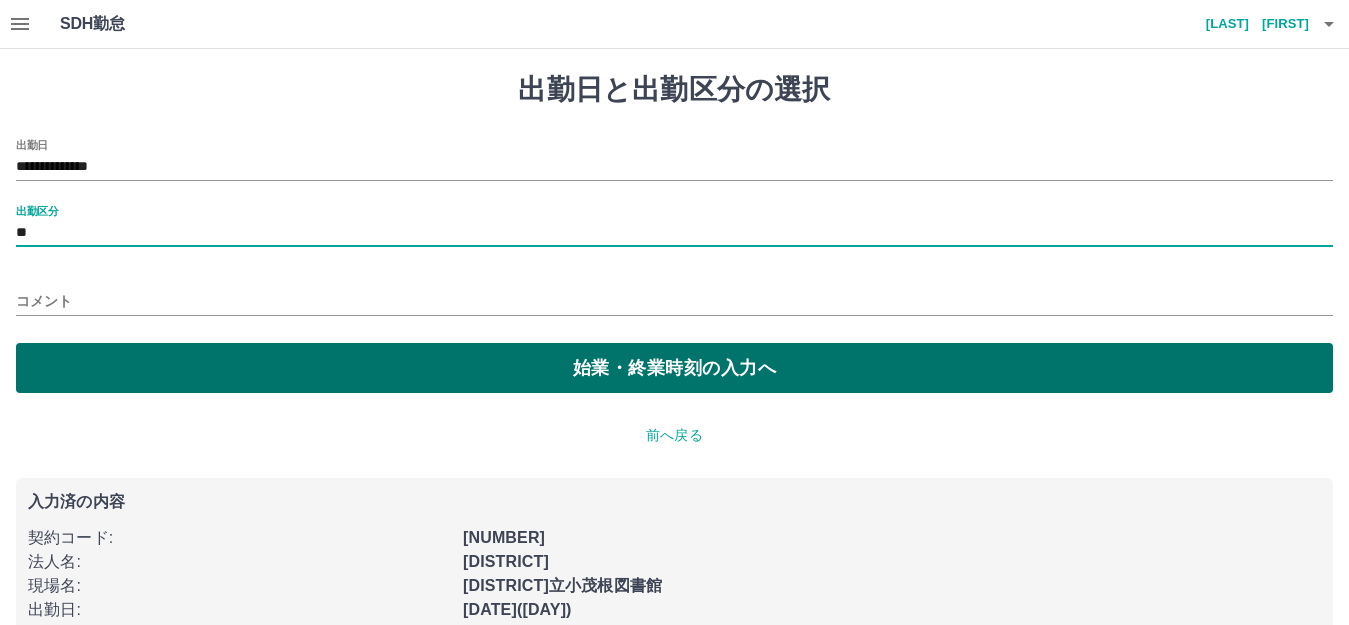 click on "始業・終業時刻の入力へ" at bounding box center (674, 368) 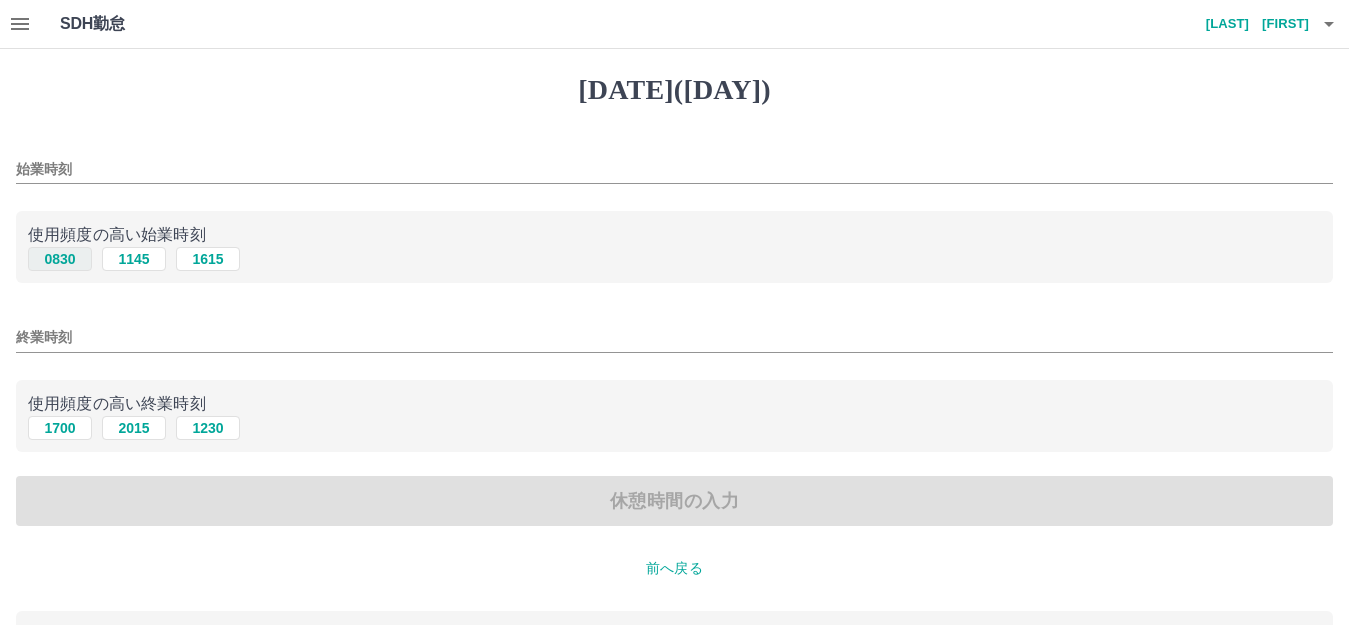 click on "0830" at bounding box center (60, 259) 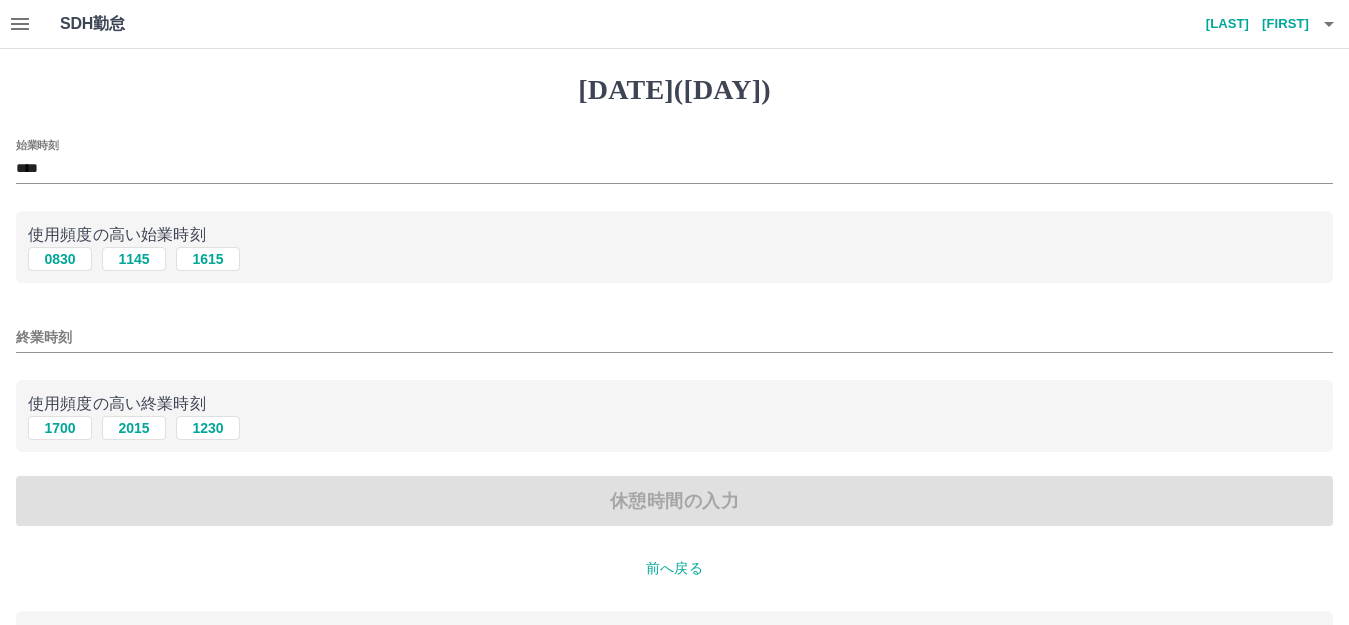 click on "終業時刻" at bounding box center (674, 337) 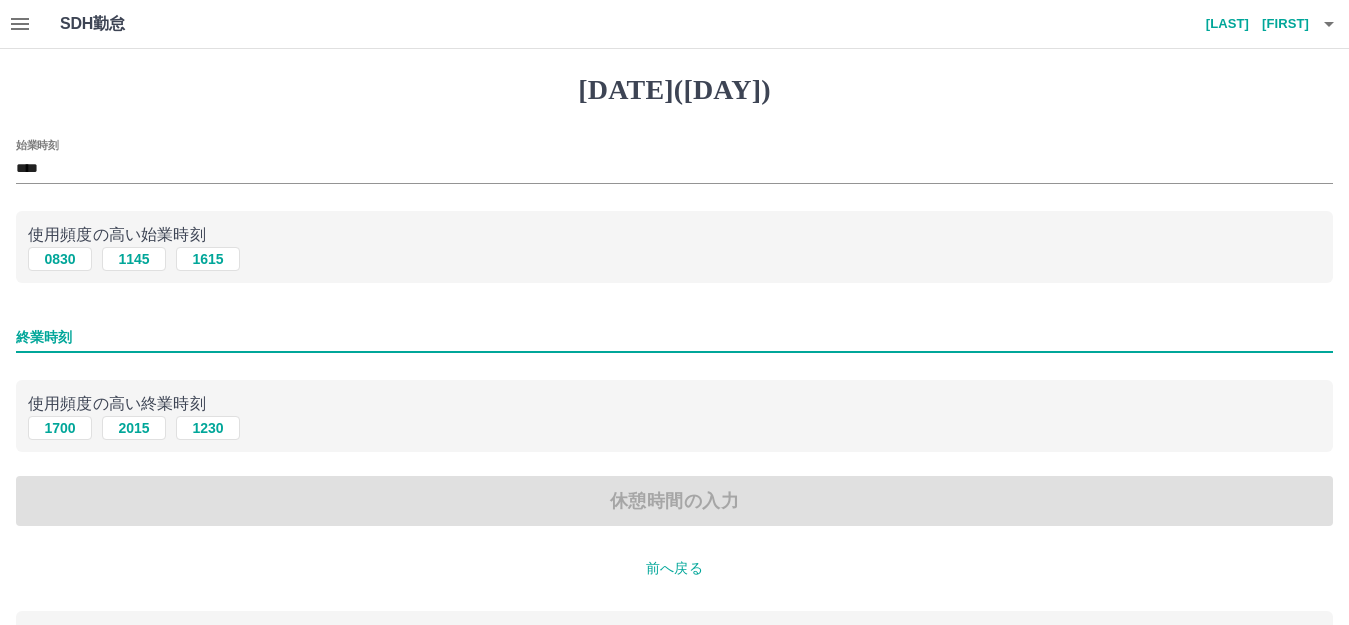 type on "****" 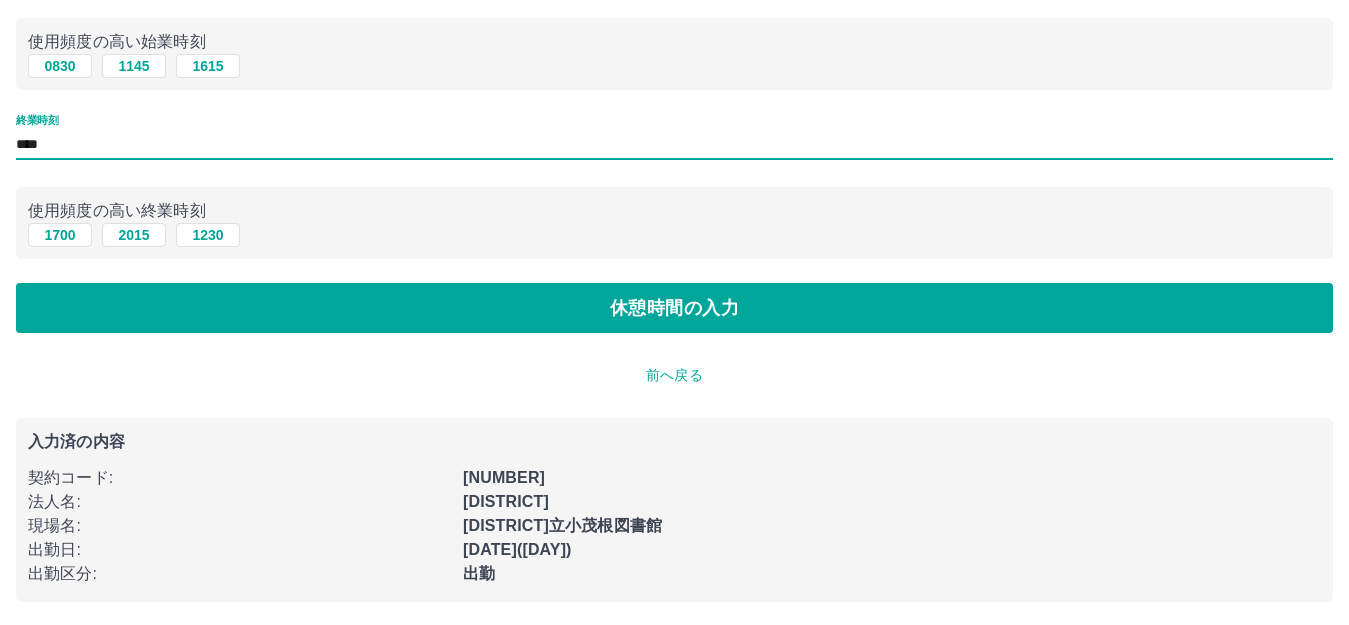 scroll, scrollTop: 195, scrollLeft: 0, axis: vertical 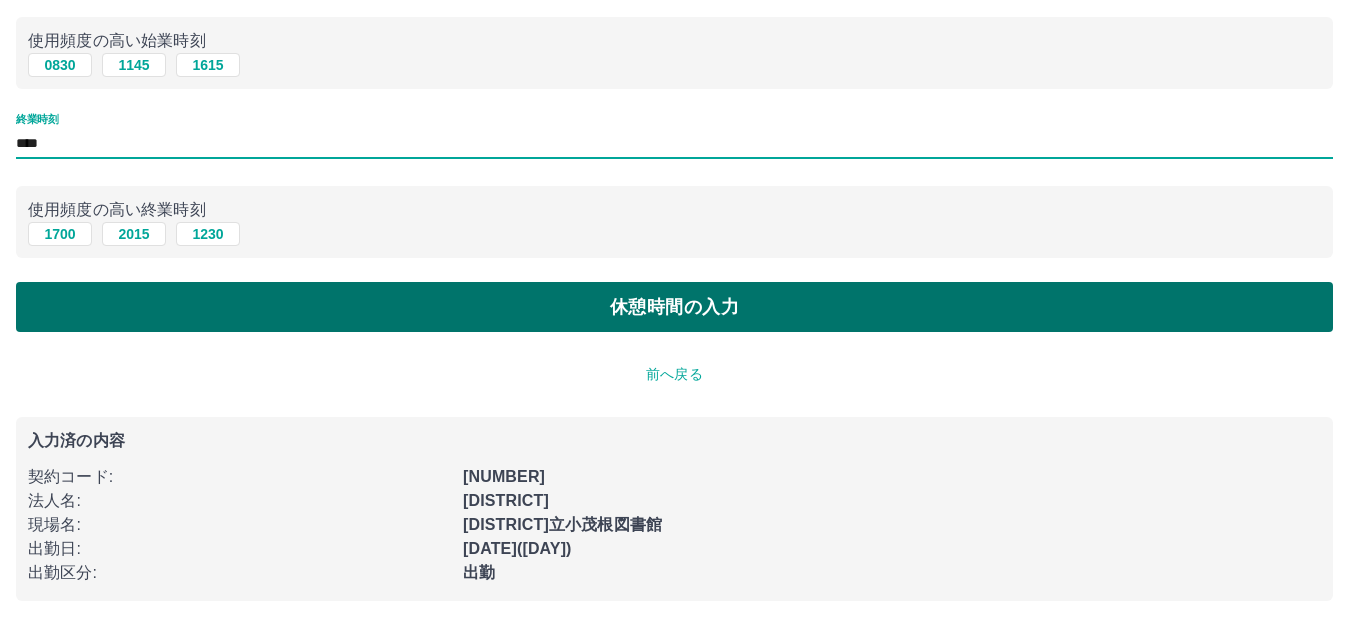 click on "休憩時間の入力" at bounding box center (674, 307) 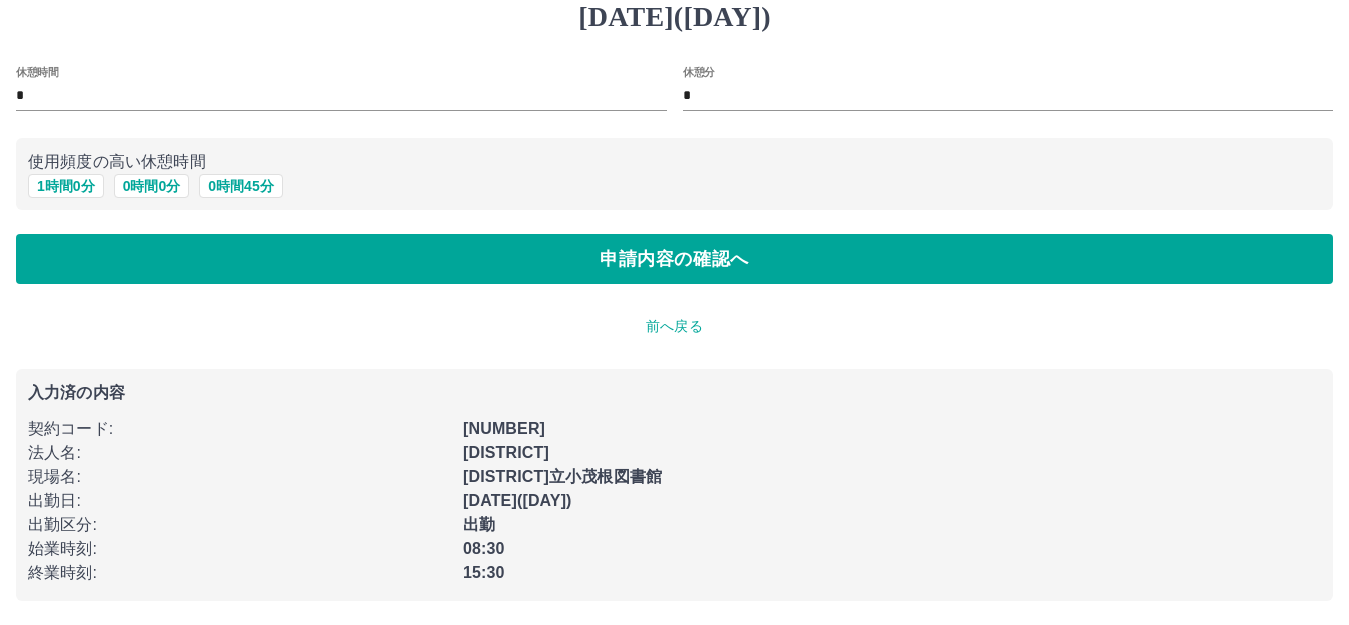 scroll, scrollTop: 0, scrollLeft: 0, axis: both 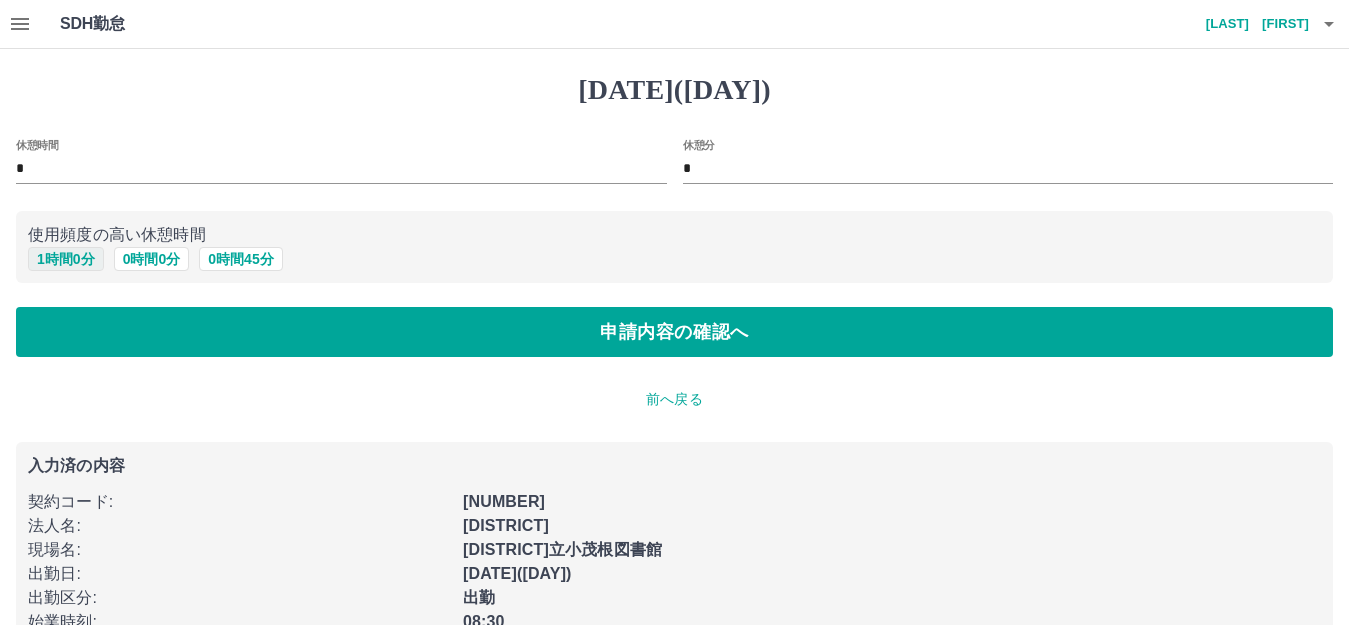 click on "1 時間 0 分" at bounding box center [66, 259] 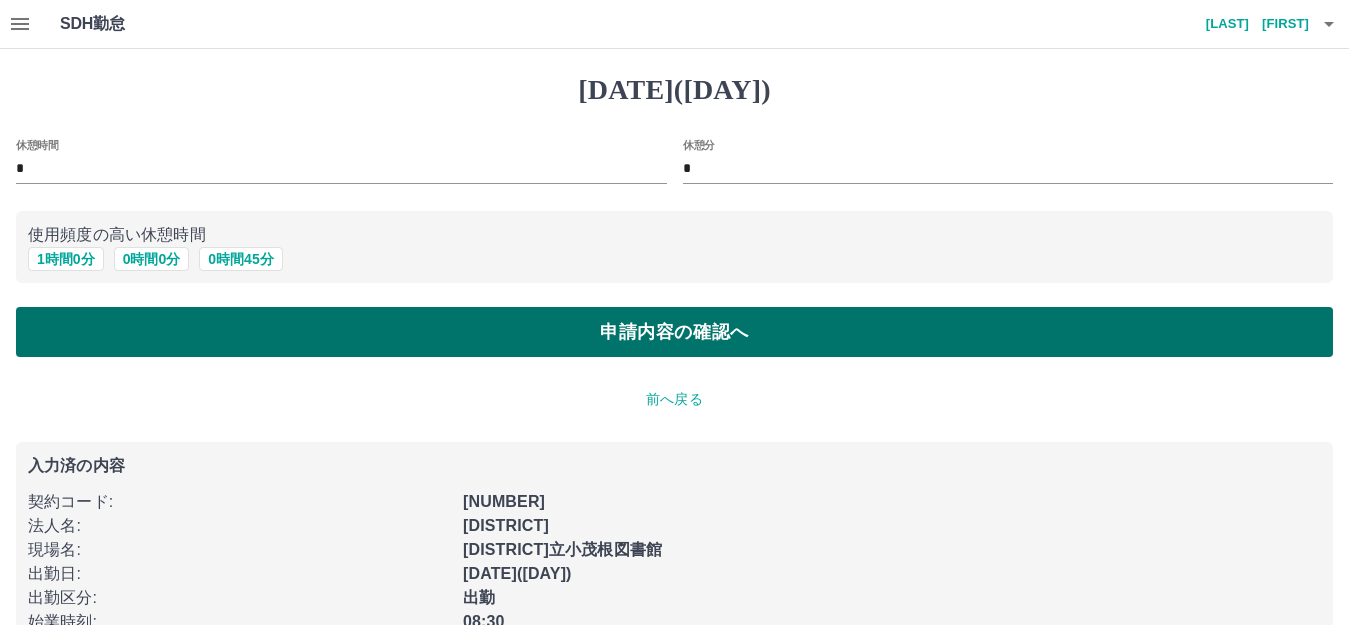 scroll, scrollTop: 74, scrollLeft: 0, axis: vertical 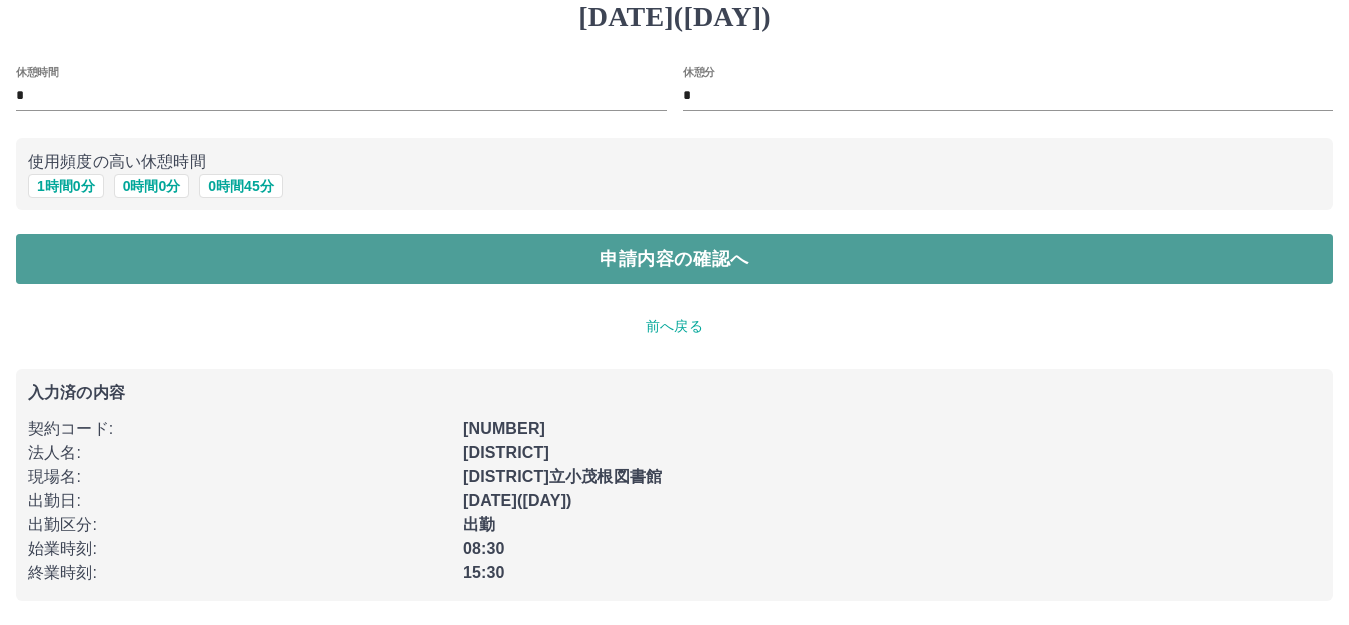 click on "申請内容の確認へ" at bounding box center [674, 259] 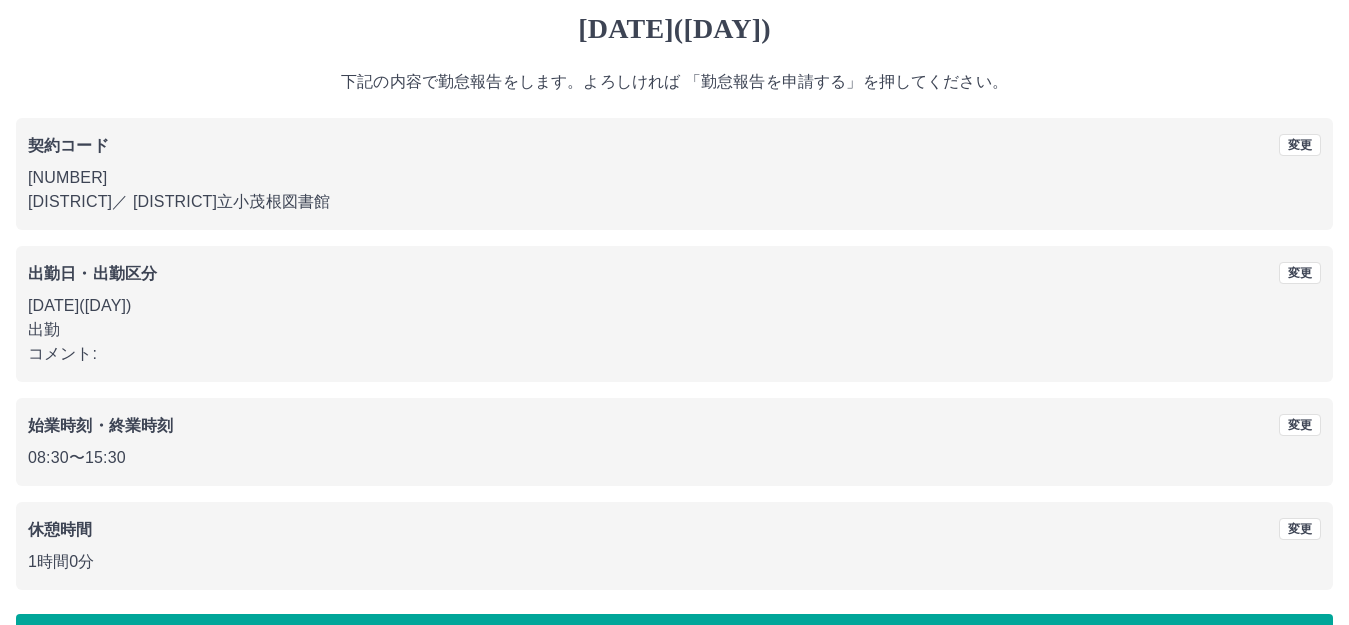 scroll, scrollTop: 124, scrollLeft: 0, axis: vertical 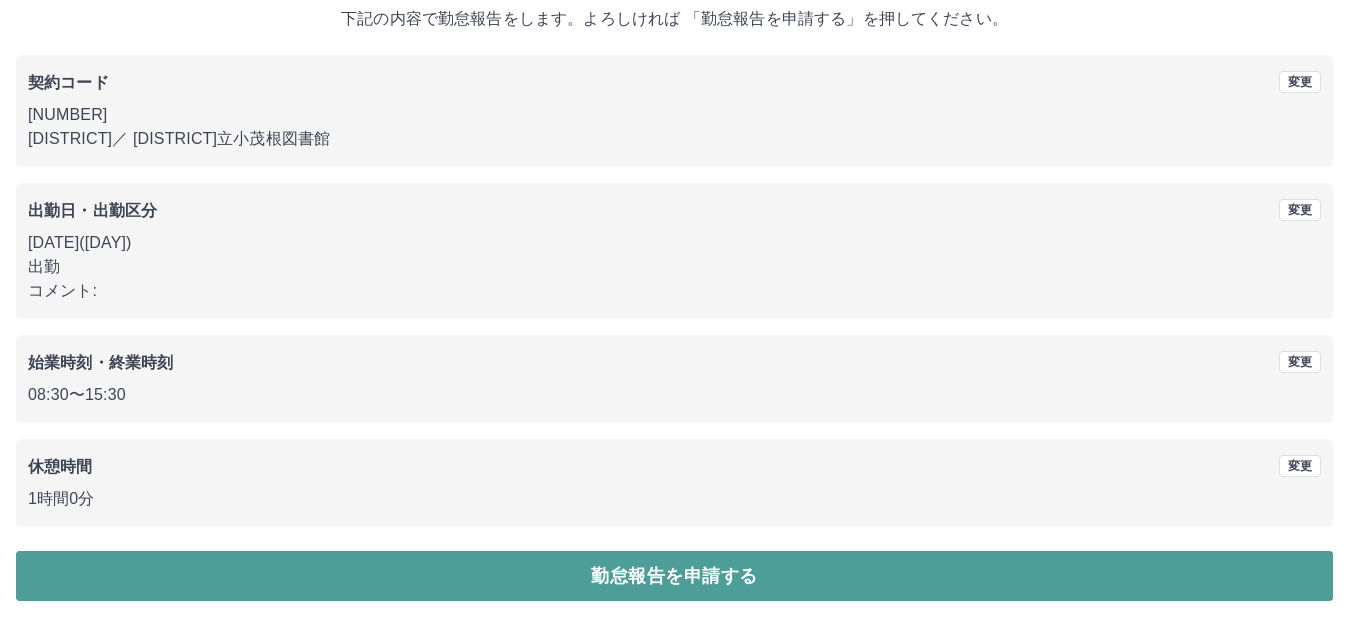 click on "勤怠報告を申請する" at bounding box center (674, 576) 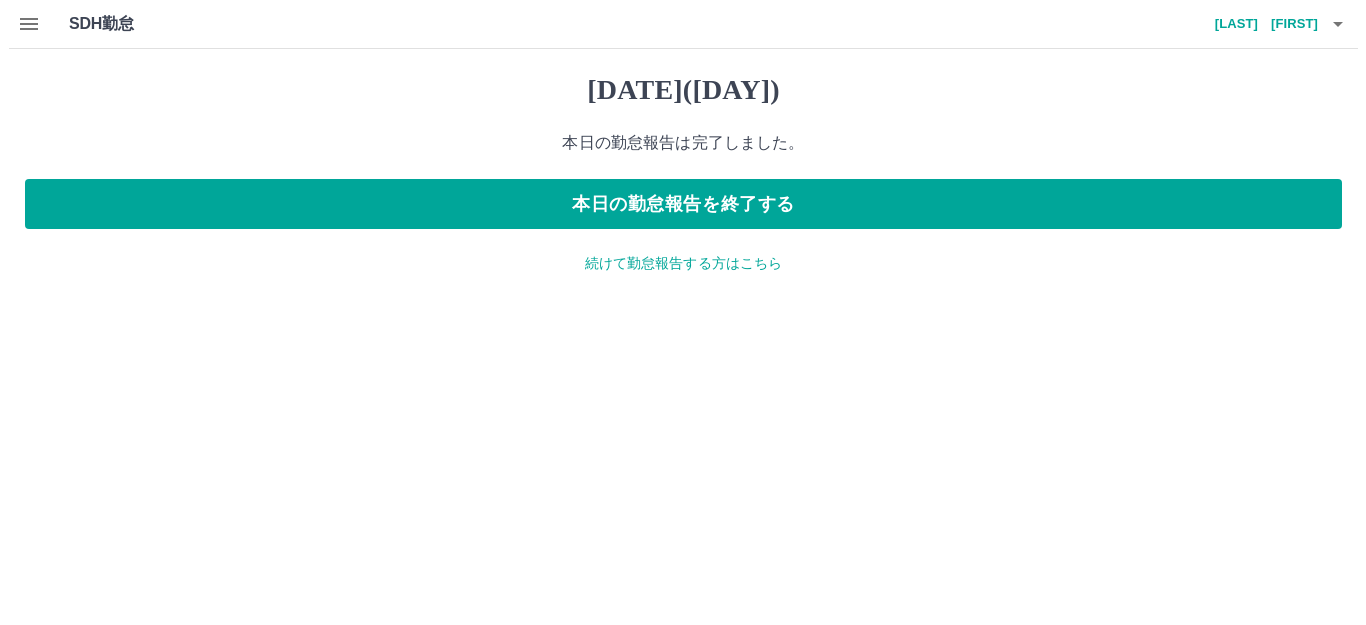 scroll, scrollTop: 0, scrollLeft: 0, axis: both 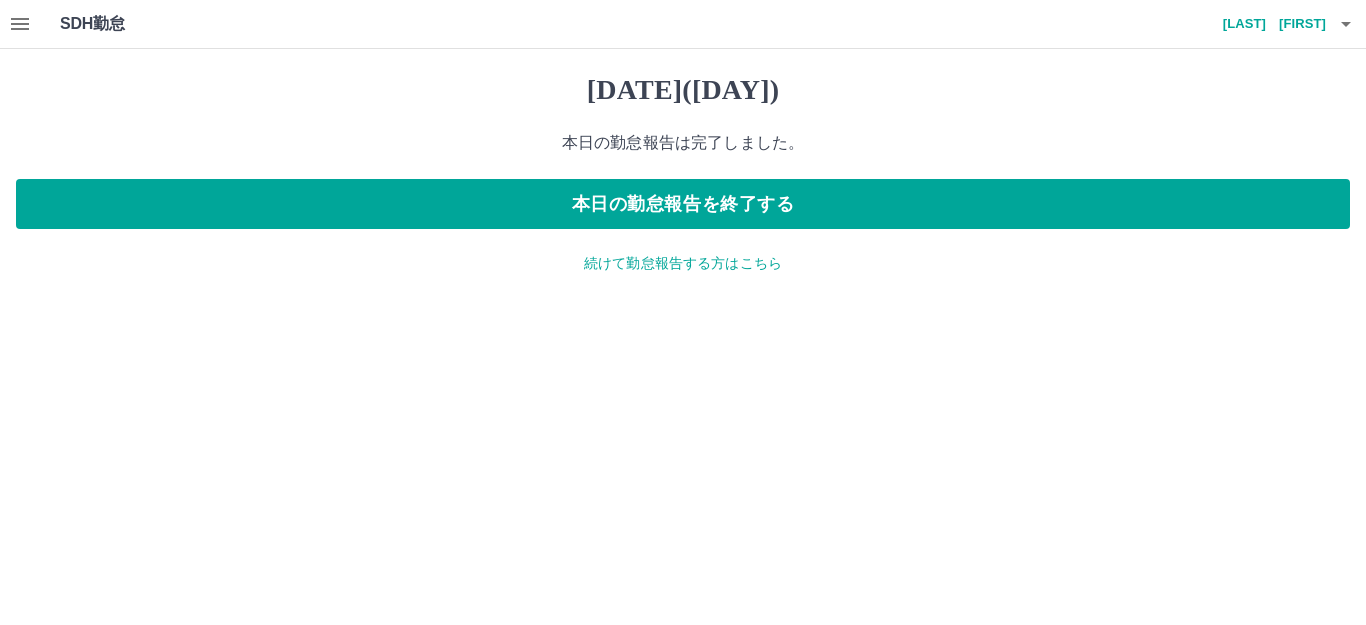 click on "続けて勤怠報告する方はこちら" at bounding box center [683, 263] 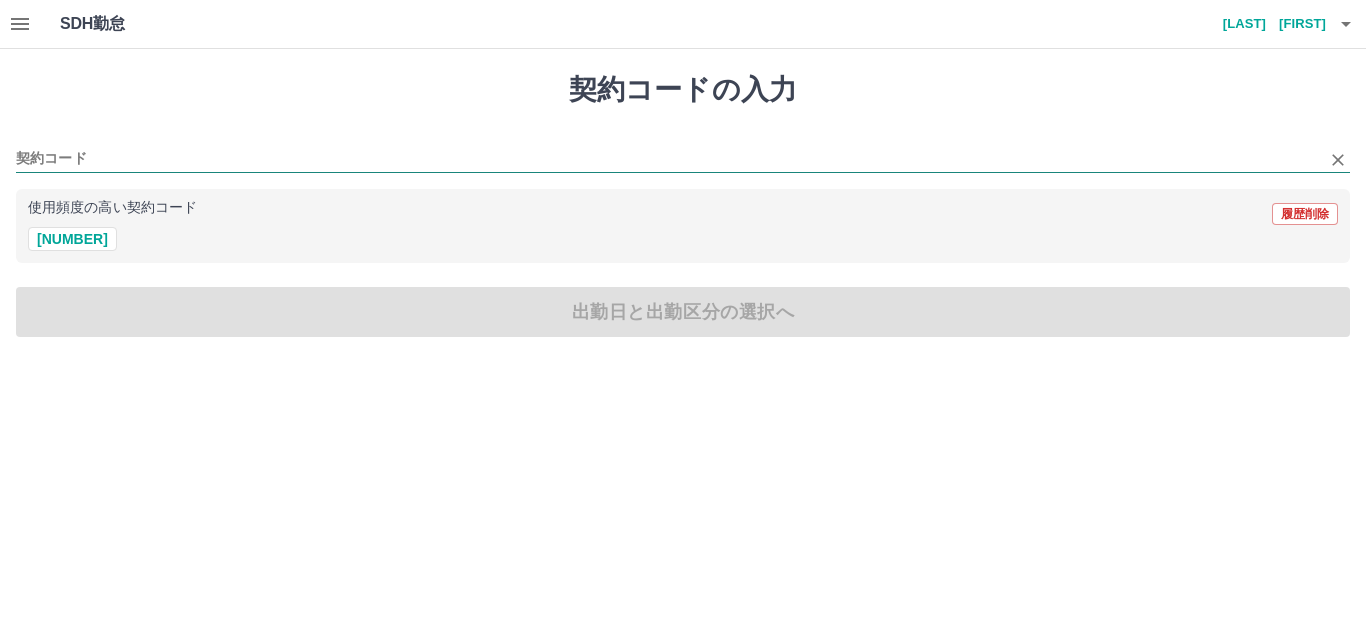 click on "契約コード" at bounding box center (668, 159) 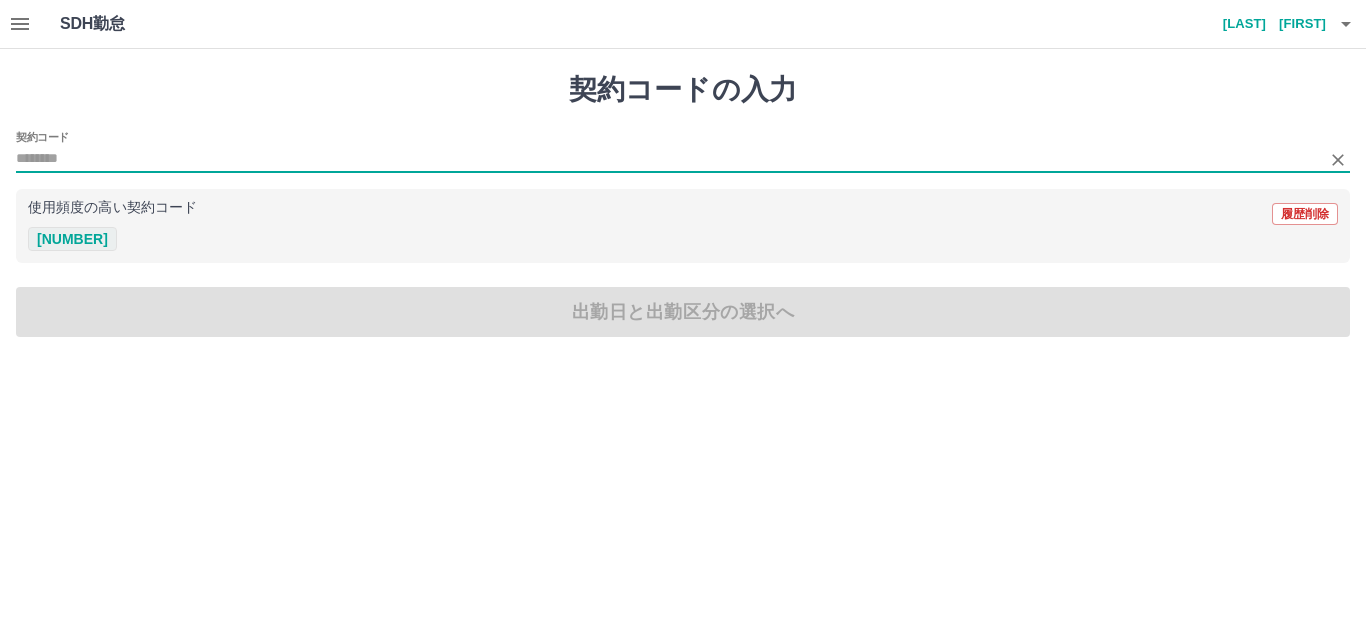 click on "42631003" at bounding box center [72, 239] 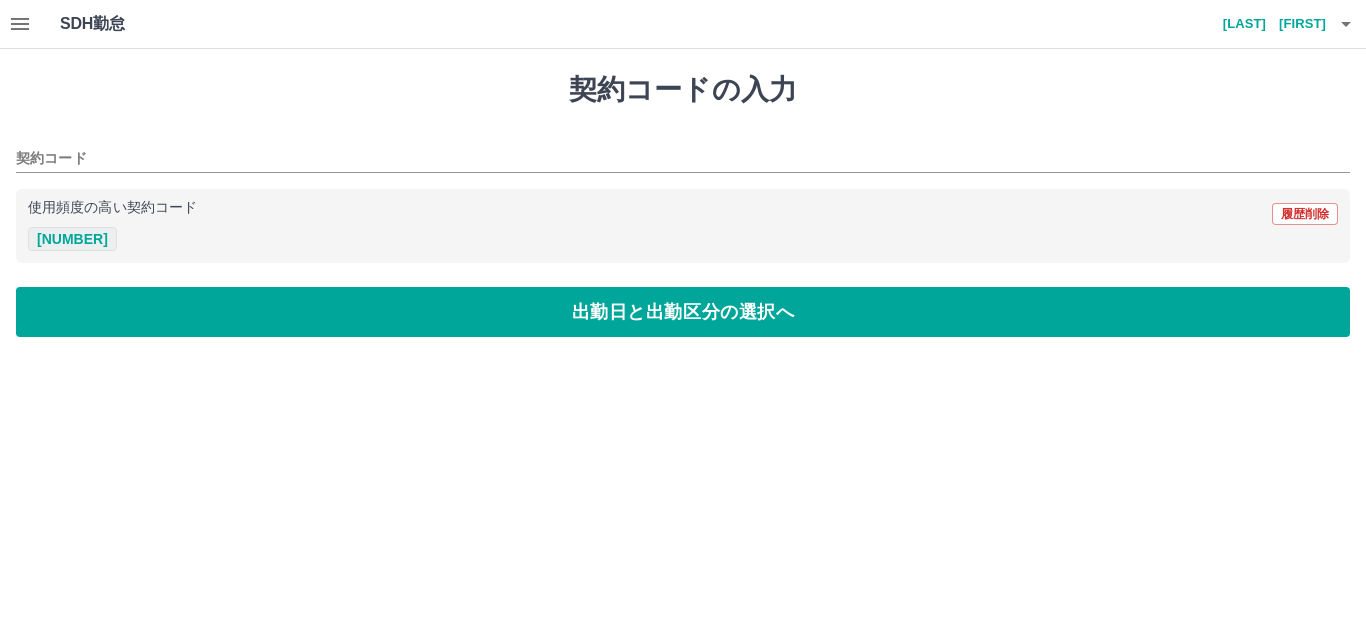 type on "********" 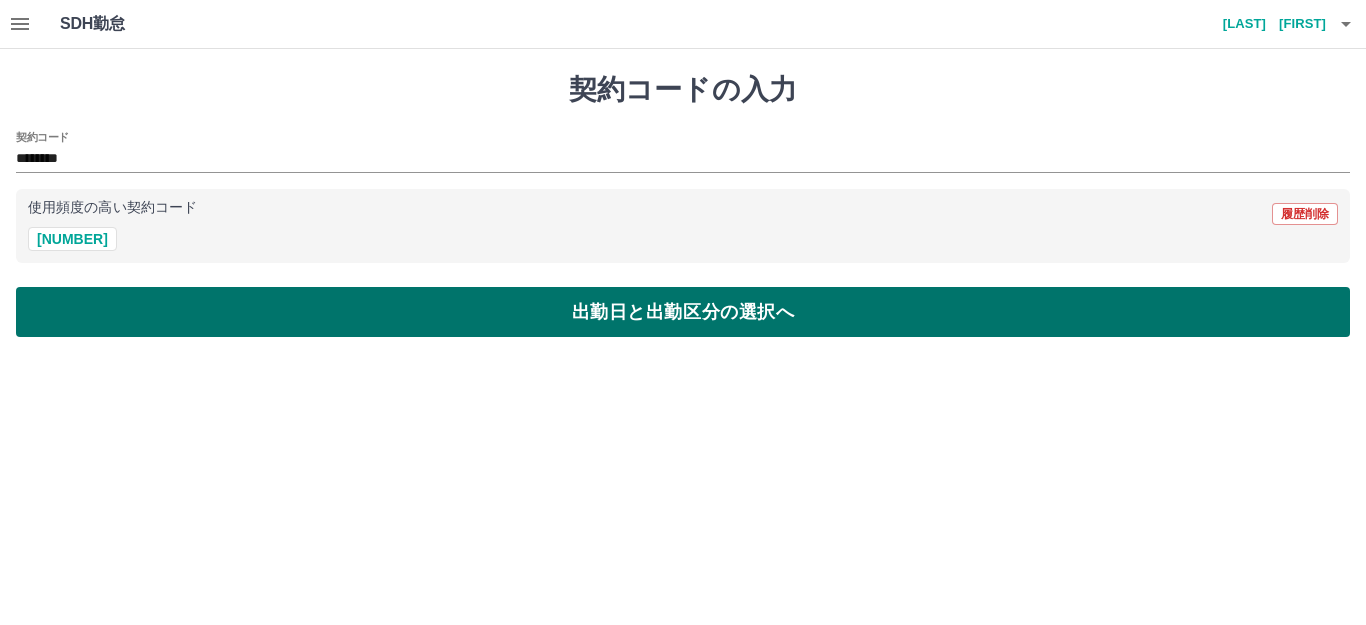 click on "出勤日と出勤区分の選択へ" at bounding box center [683, 312] 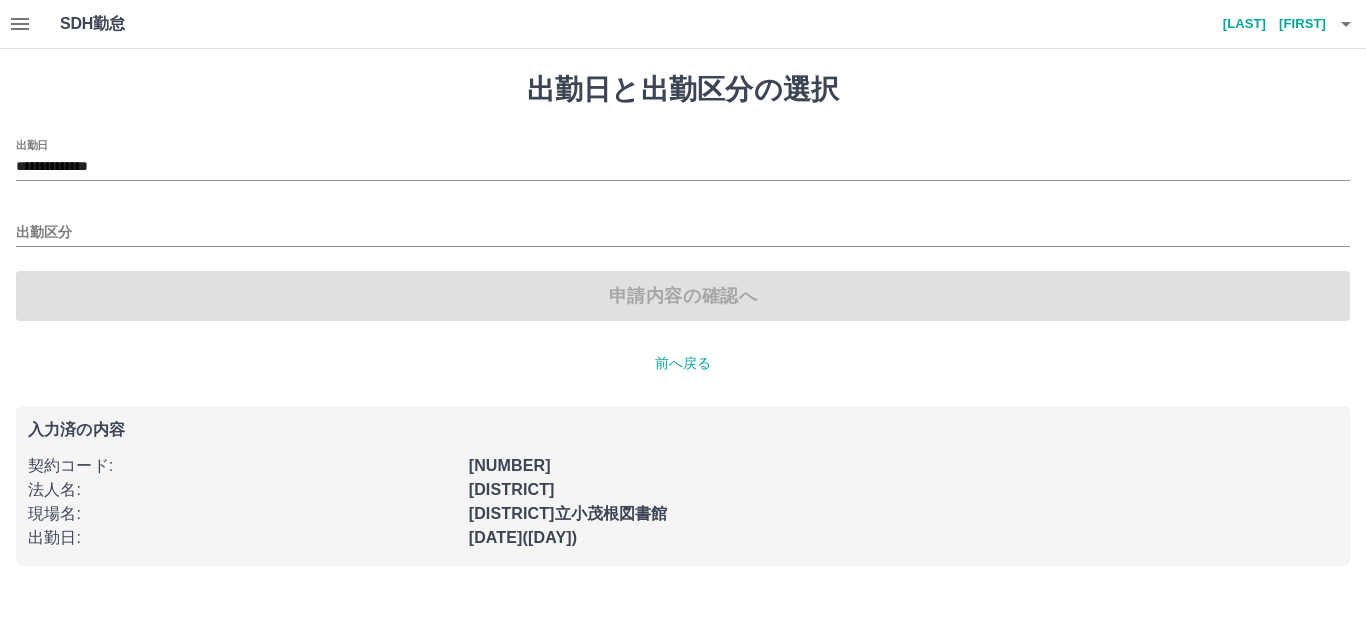click on "申請内容の確認へ" at bounding box center (683, 296) 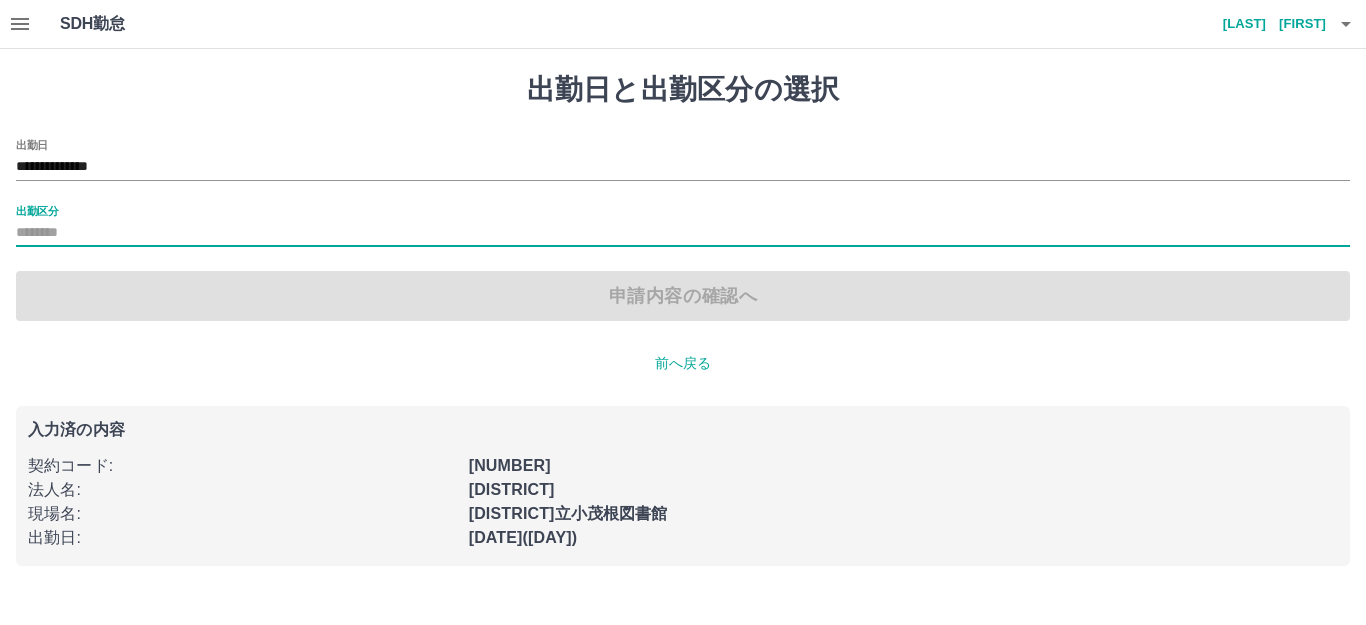 click on "出勤区分" at bounding box center (683, 233) 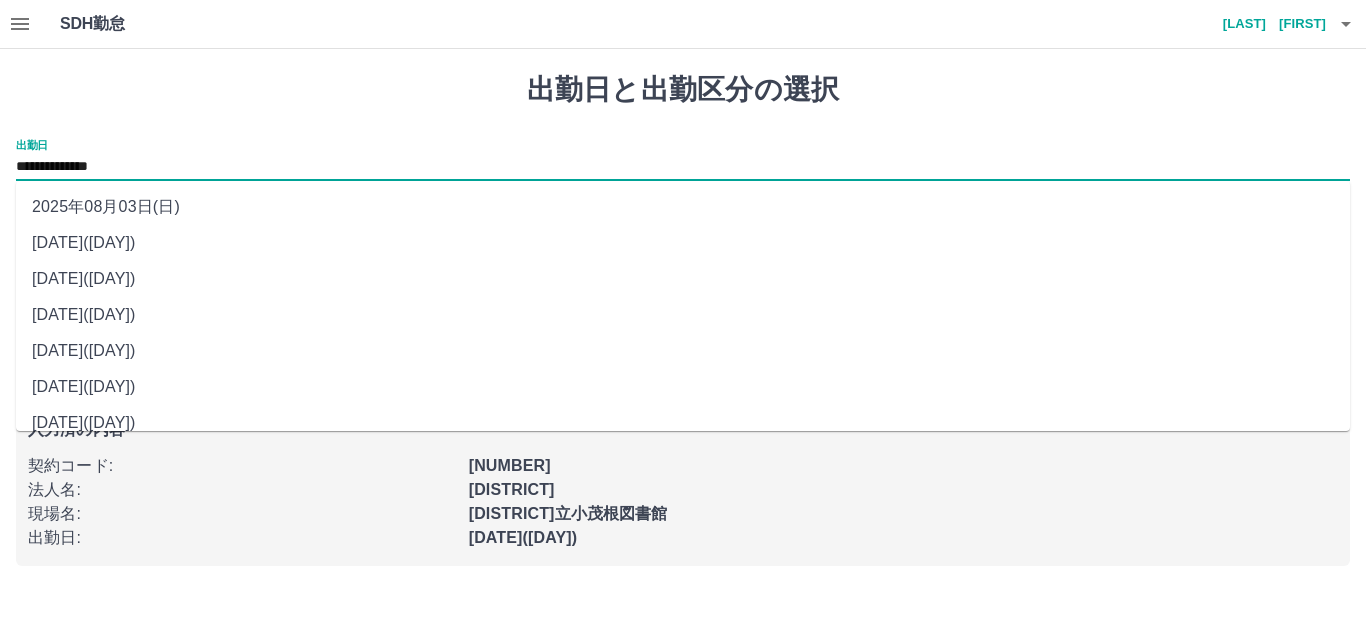 click on "**********" at bounding box center [683, 167] 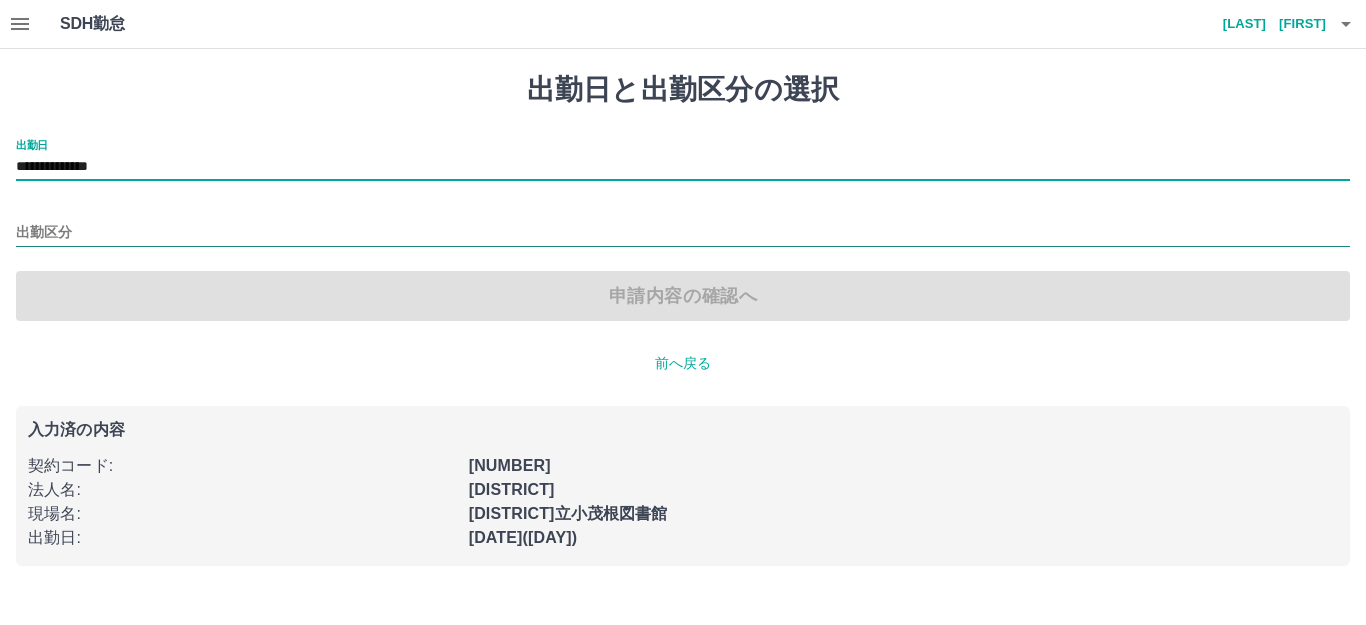click on "出勤区分" at bounding box center (683, 233) 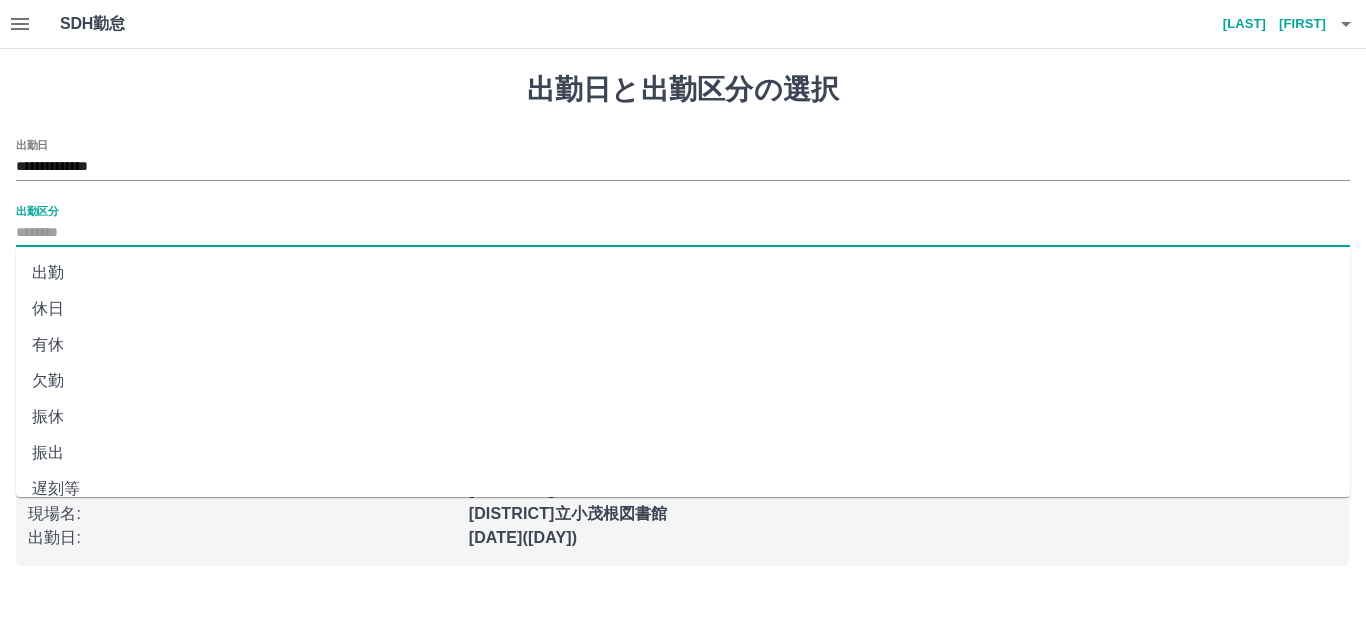 click on "休日" at bounding box center (683, 309) 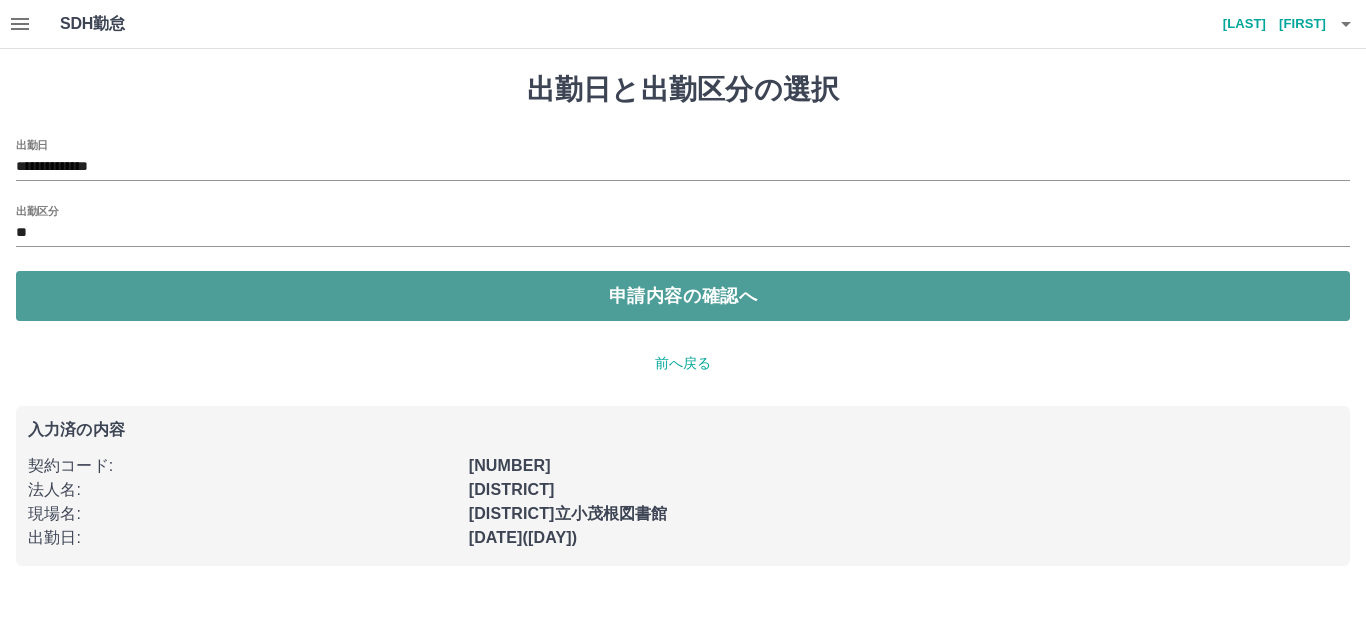 click on "申請内容の確認へ" at bounding box center [683, 296] 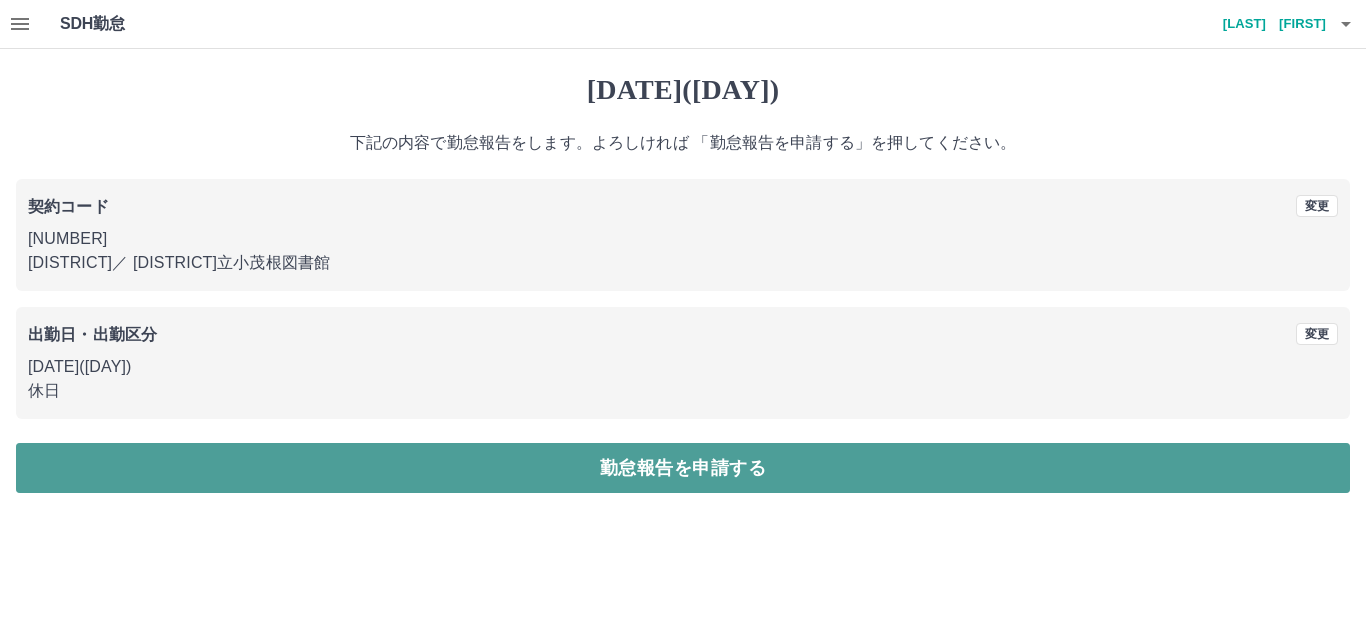 click on "勤怠報告を申請する" at bounding box center (683, 468) 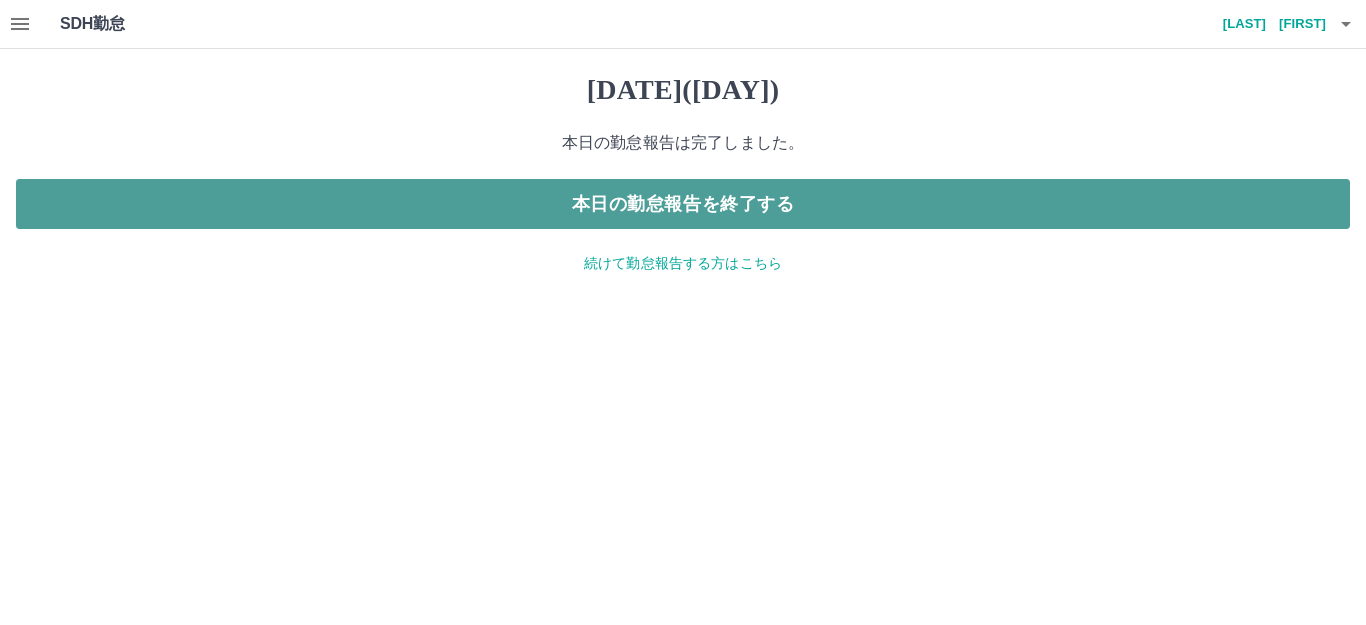 click on "本日の勤怠報告を終了する" at bounding box center (683, 204) 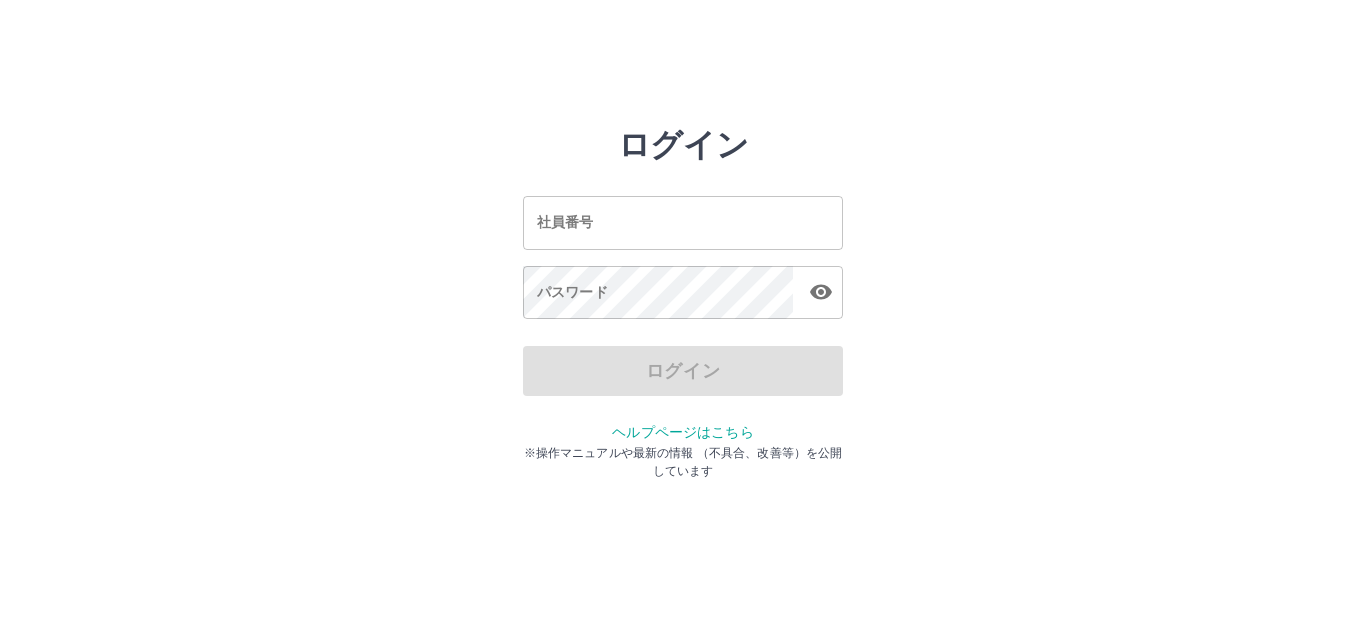 scroll, scrollTop: 0, scrollLeft: 0, axis: both 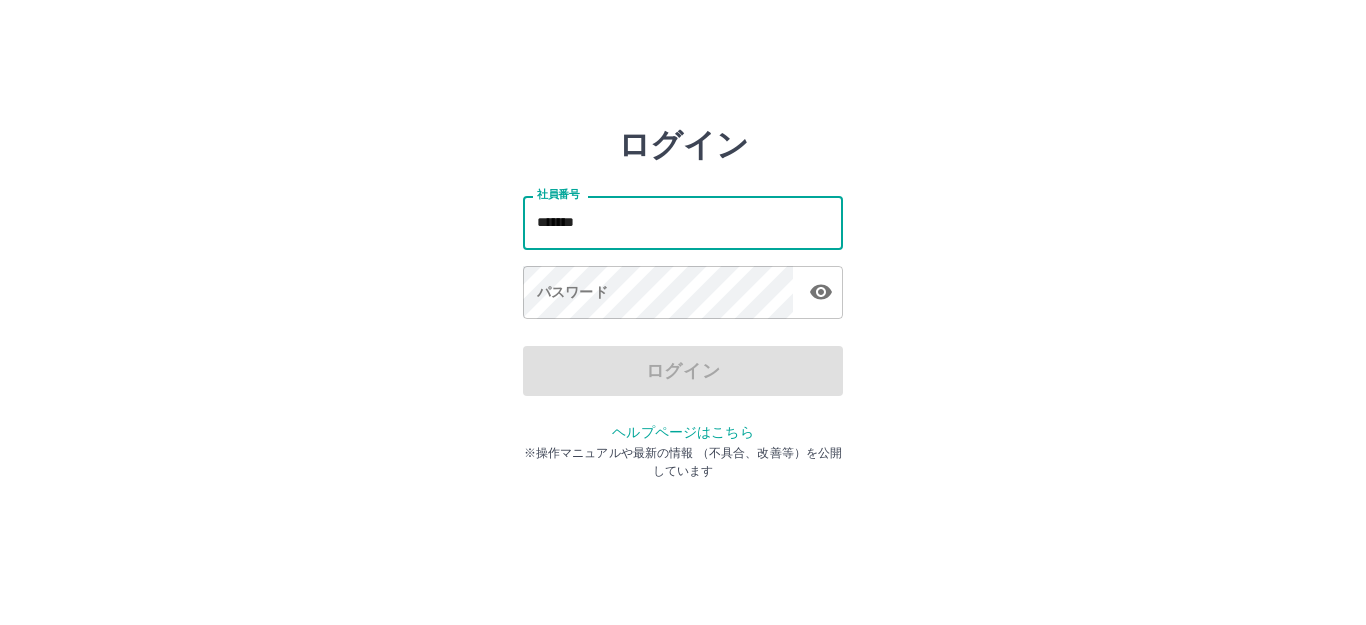 type on "*******" 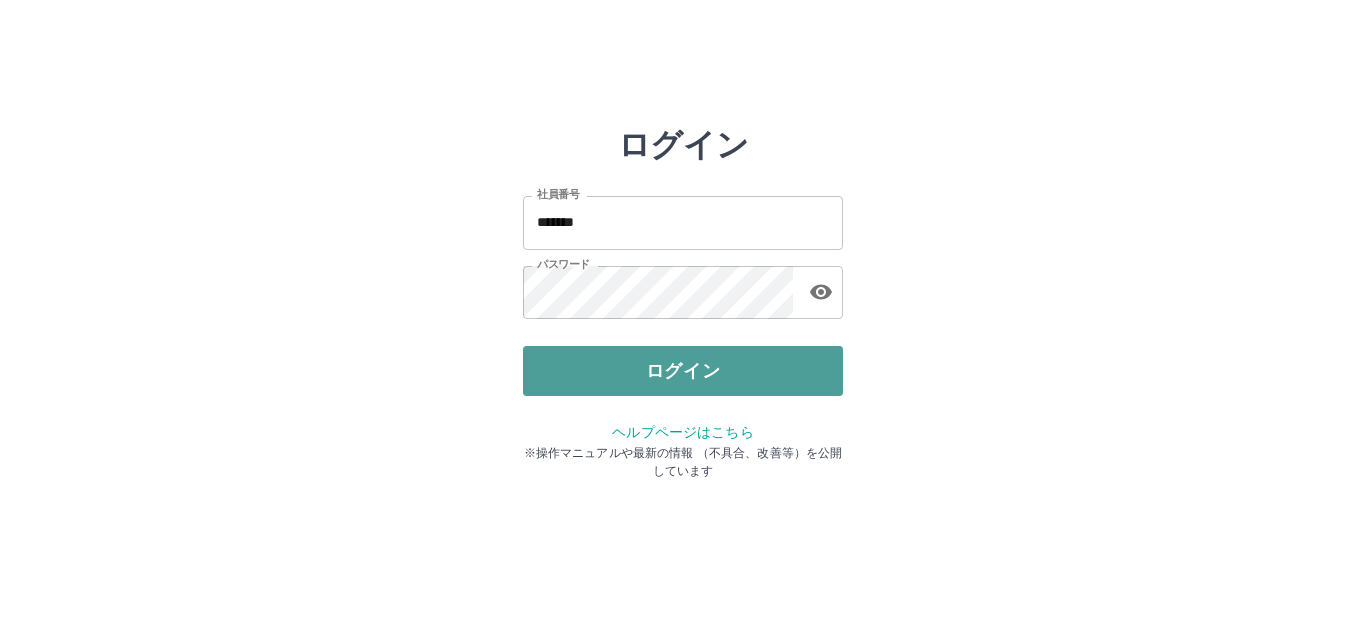 click on "ログイン" at bounding box center [683, 371] 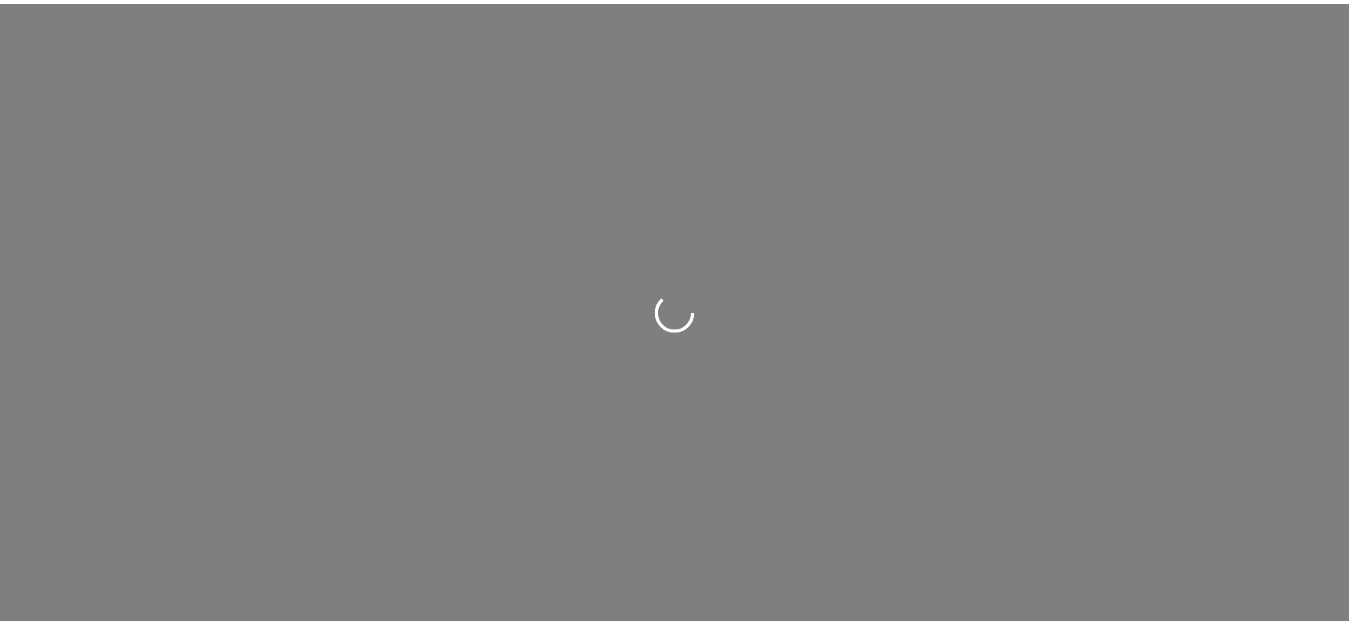scroll, scrollTop: 0, scrollLeft: 0, axis: both 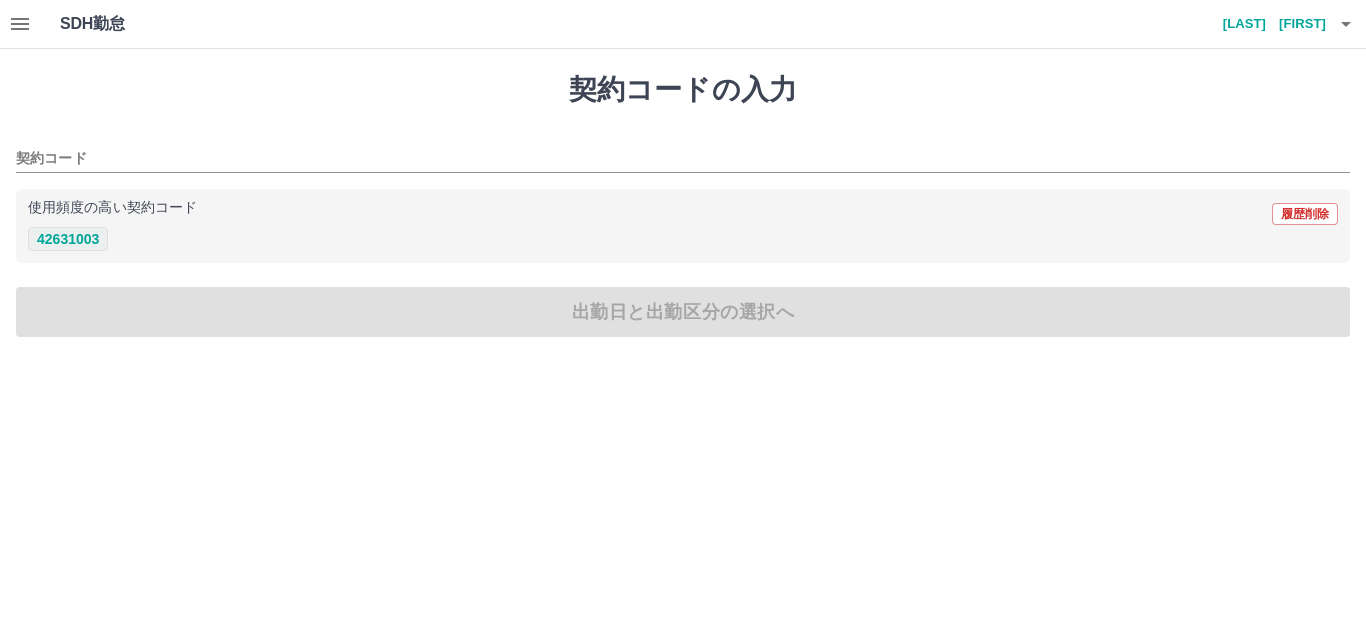click on "42631003" at bounding box center [68, 239] 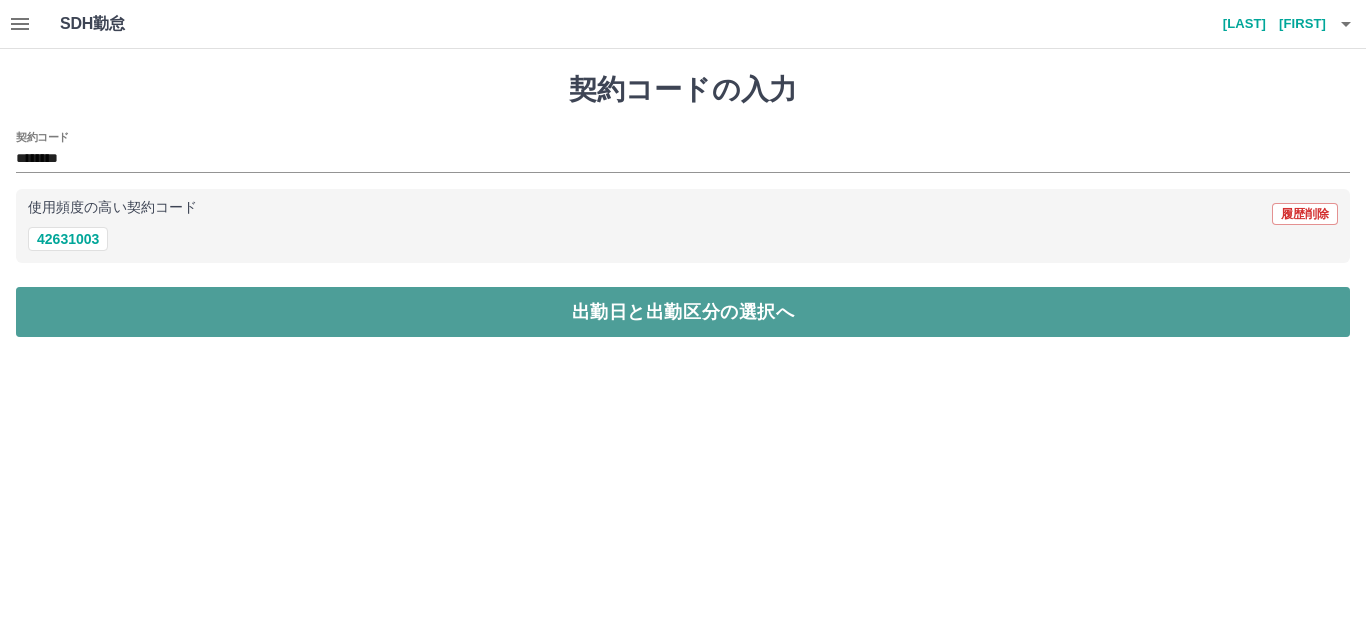 click on "出勤日と出勤区分の選択へ" at bounding box center [683, 312] 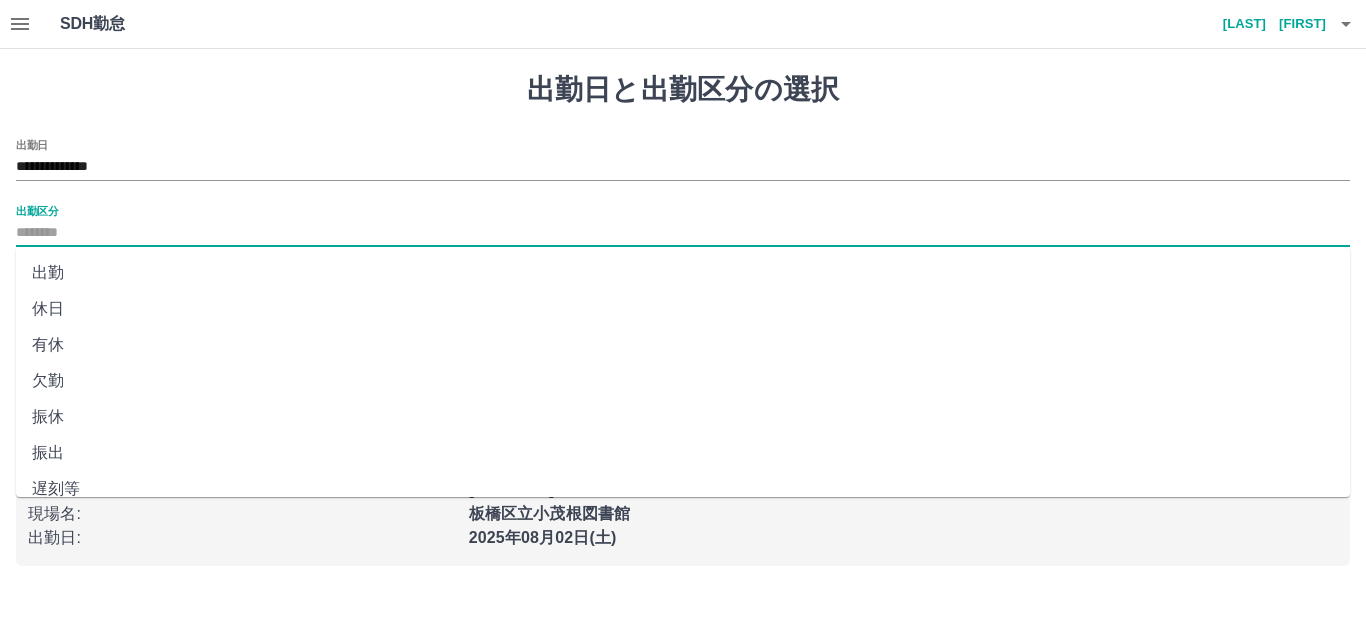 click on "出勤区分" at bounding box center [683, 233] 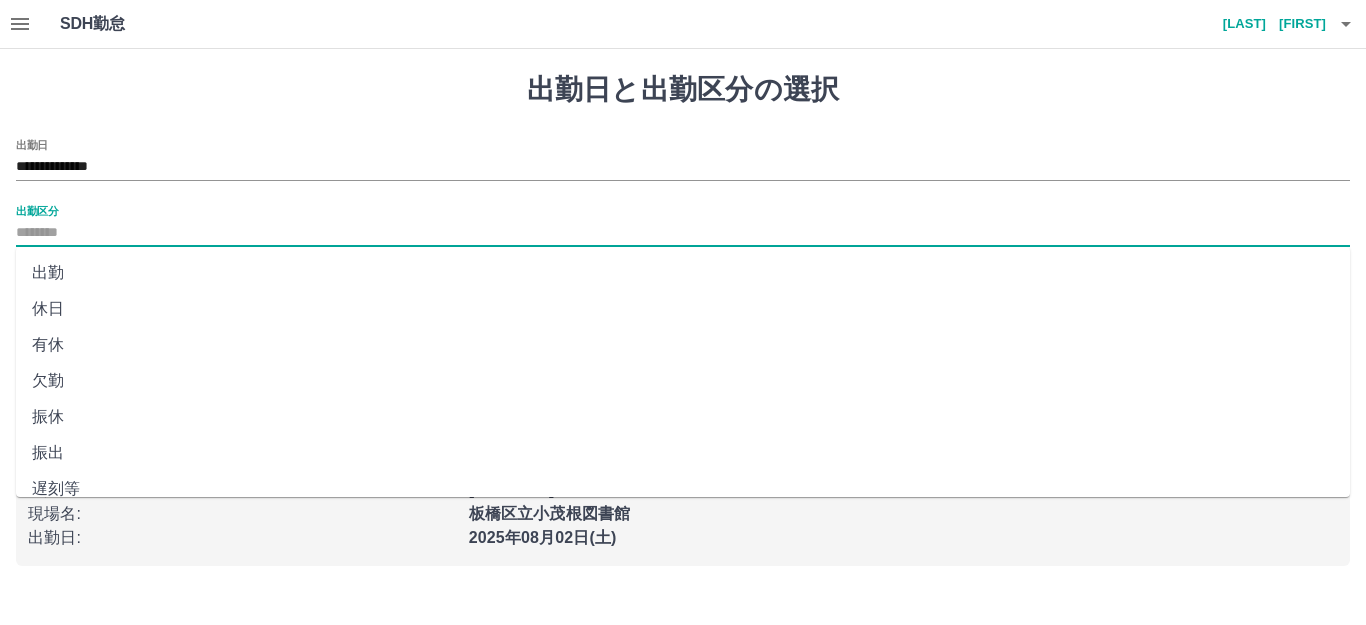 click on "出勤" at bounding box center [683, 273] 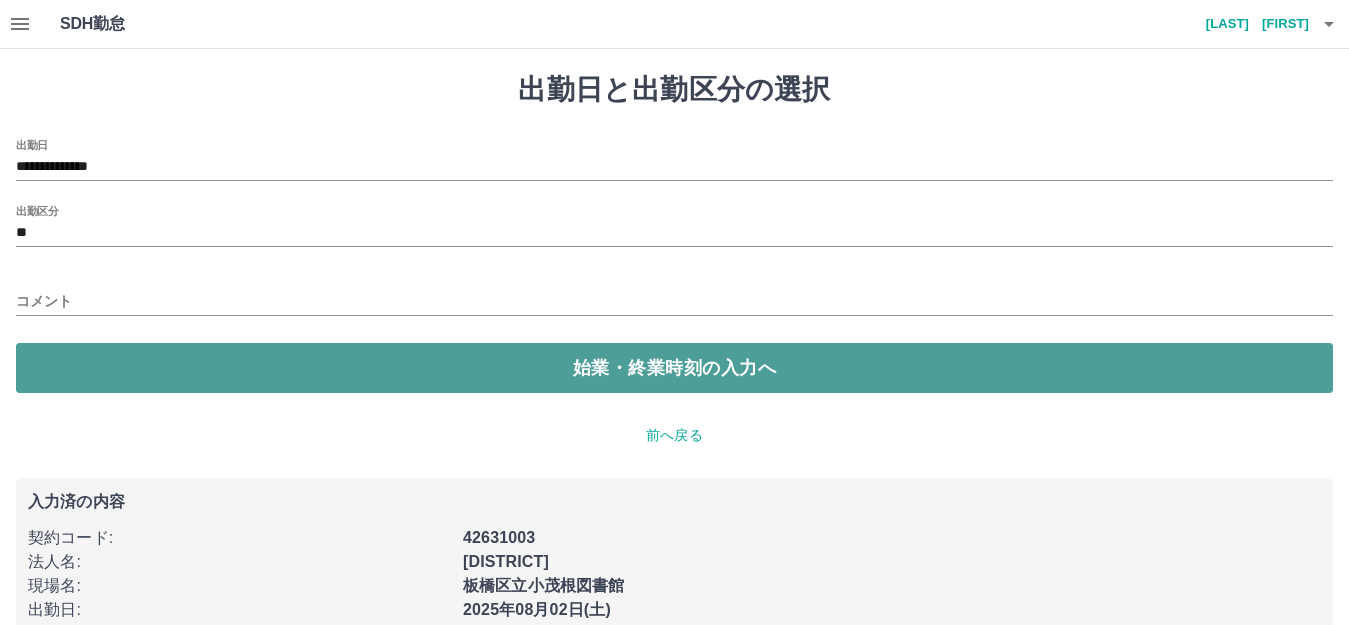 click on "始業・終業時刻の入力へ" at bounding box center [674, 368] 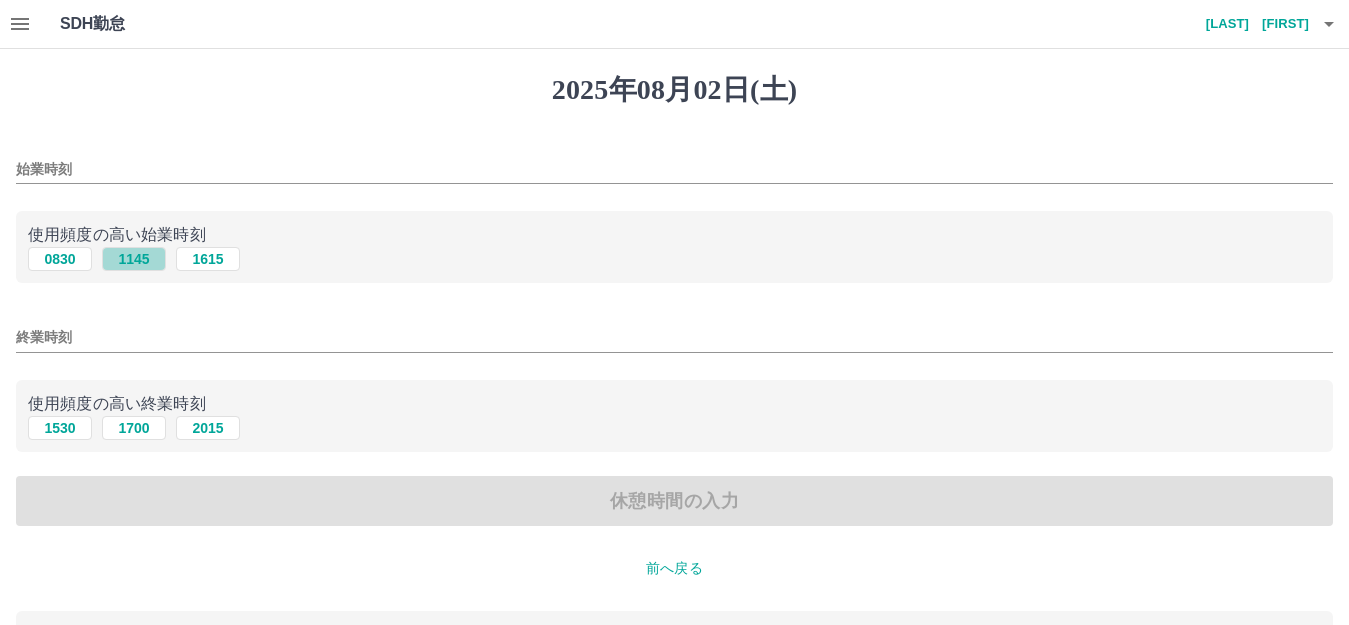 click on "1145" at bounding box center (134, 259) 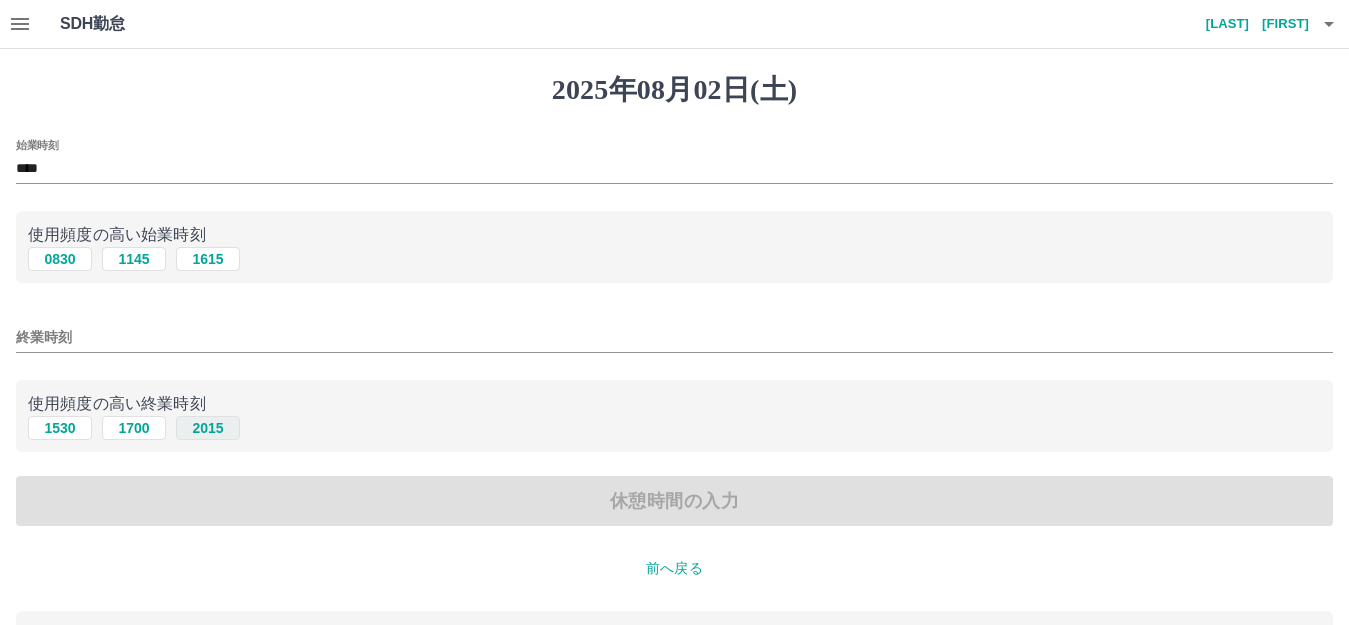 click on "2015" at bounding box center (208, 428) 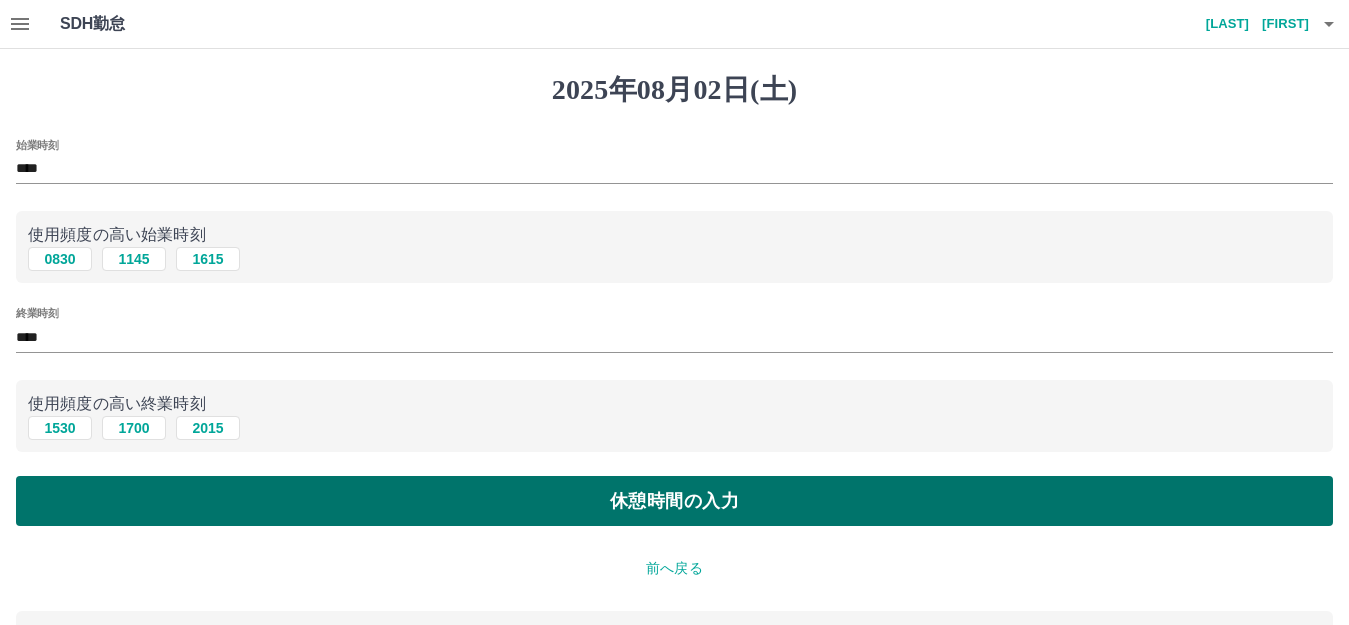 click on "休憩時間の入力" at bounding box center (674, 501) 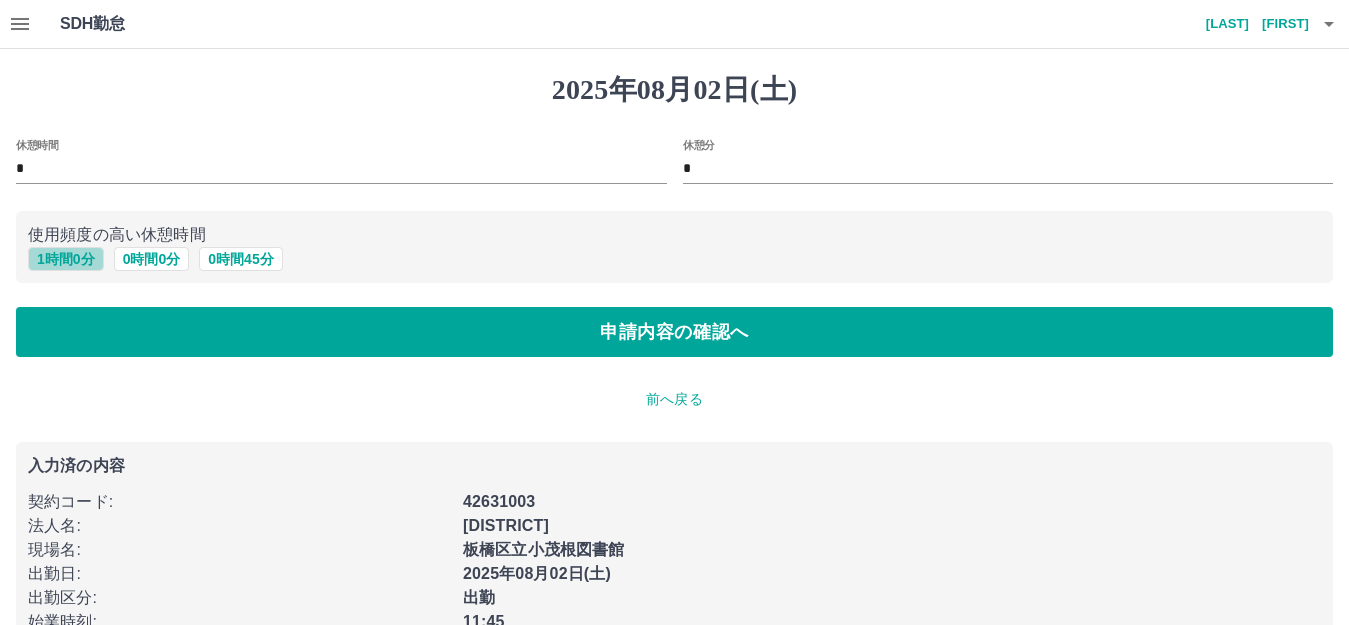 click on "1 時間 0 分" at bounding box center [66, 259] 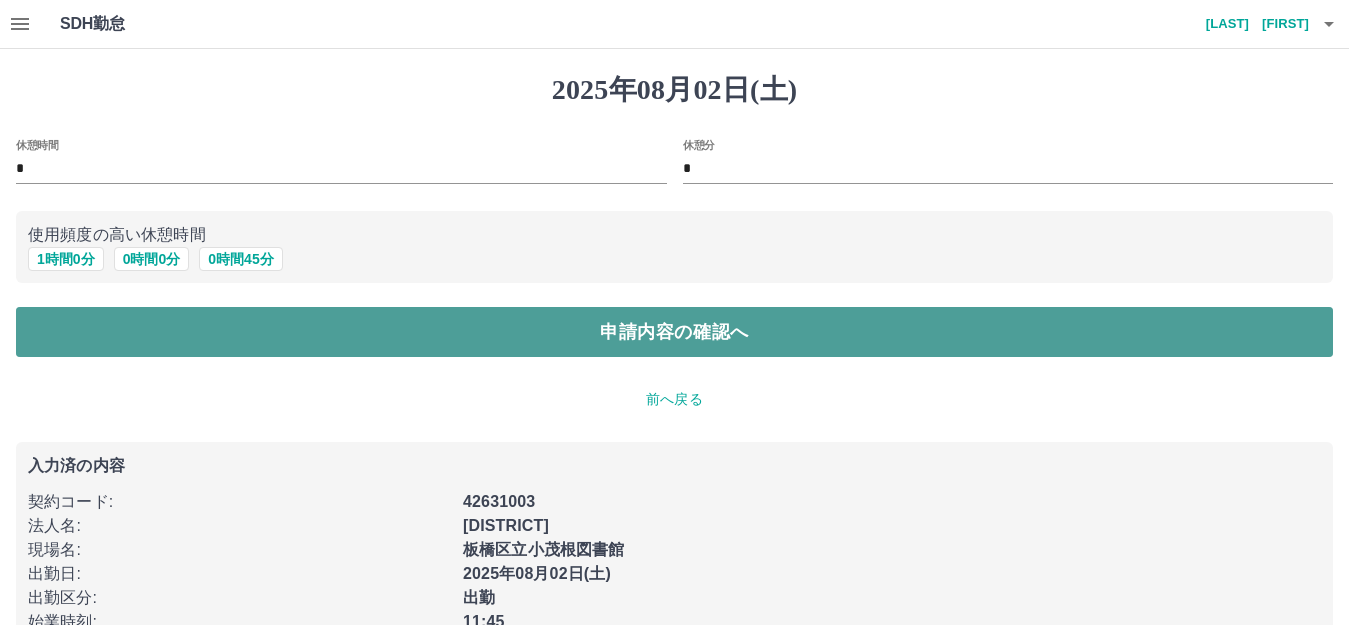 click on "申請内容の確認へ" at bounding box center (674, 332) 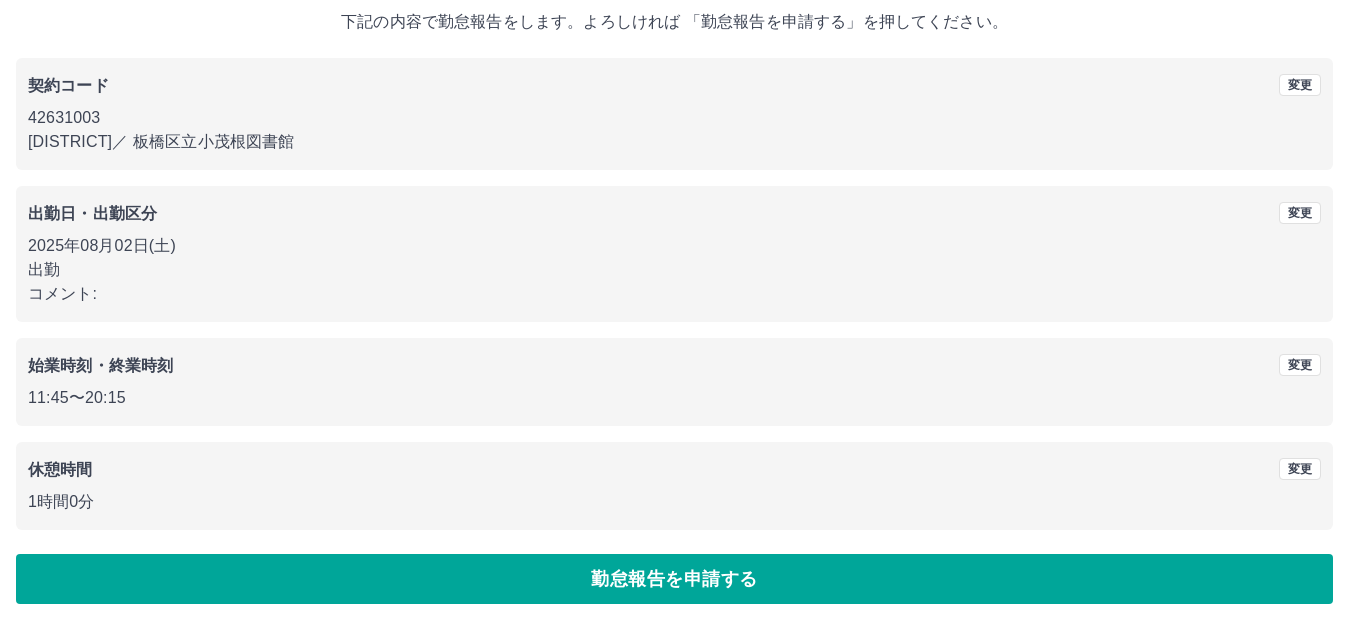 scroll, scrollTop: 124, scrollLeft: 0, axis: vertical 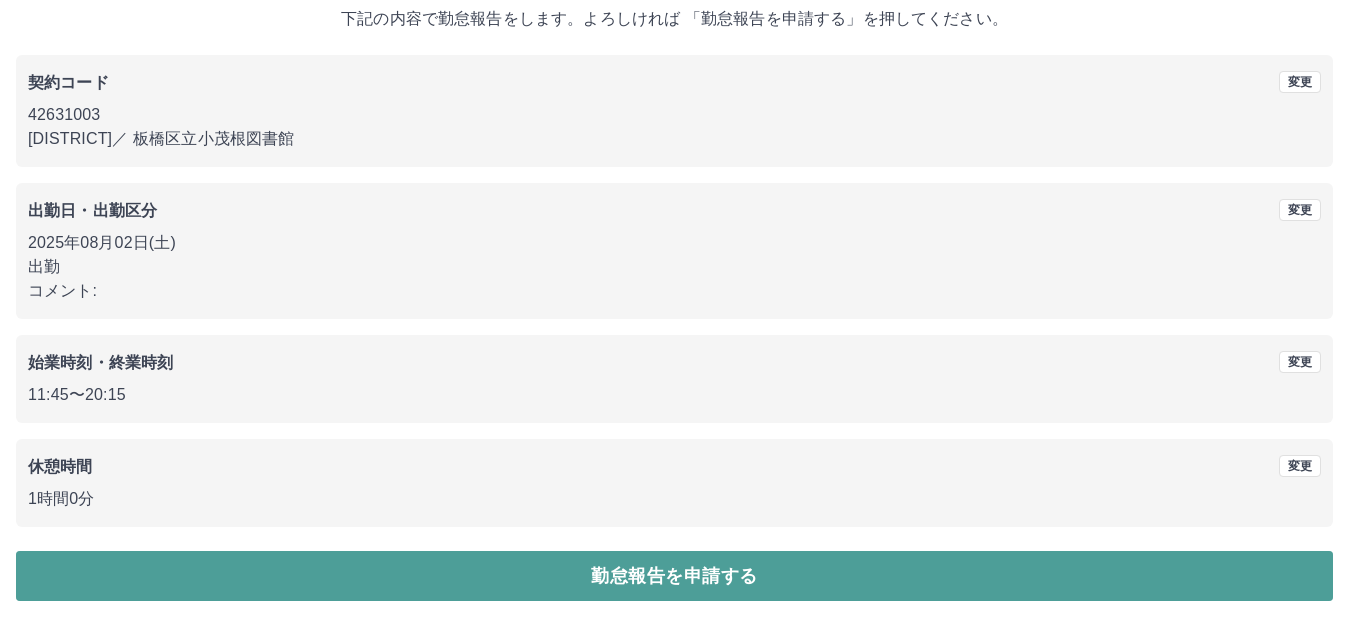 click on "勤怠報告を申請する" at bounding box center [674, 576] 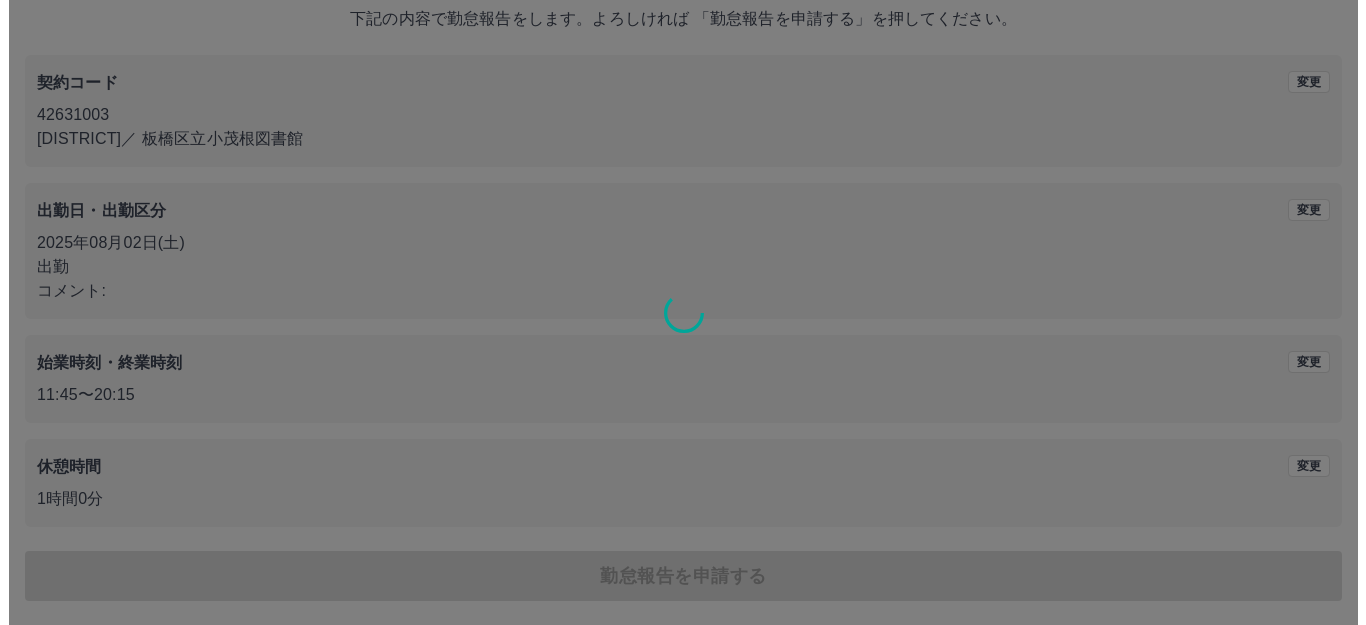 scroll, scrollTop: 0, scrollLeft: 0, axis: both 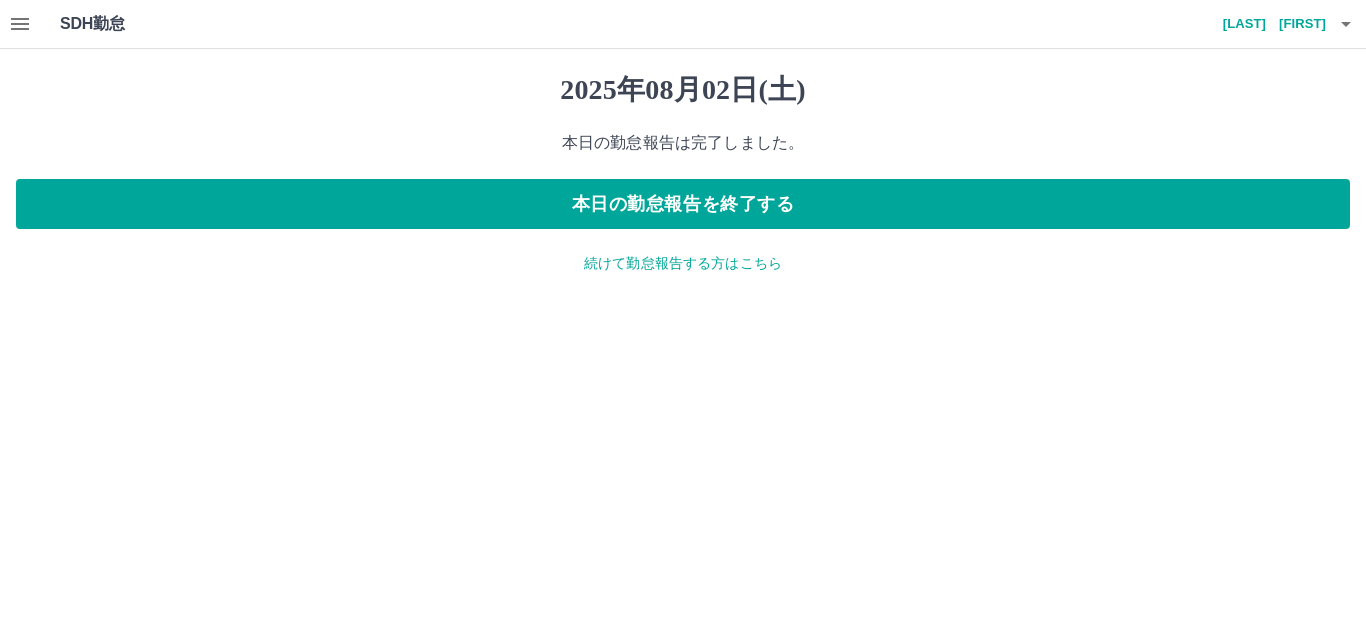 click on "続けて勤怠報告する方はこちら" at bounding box center [683, 263] 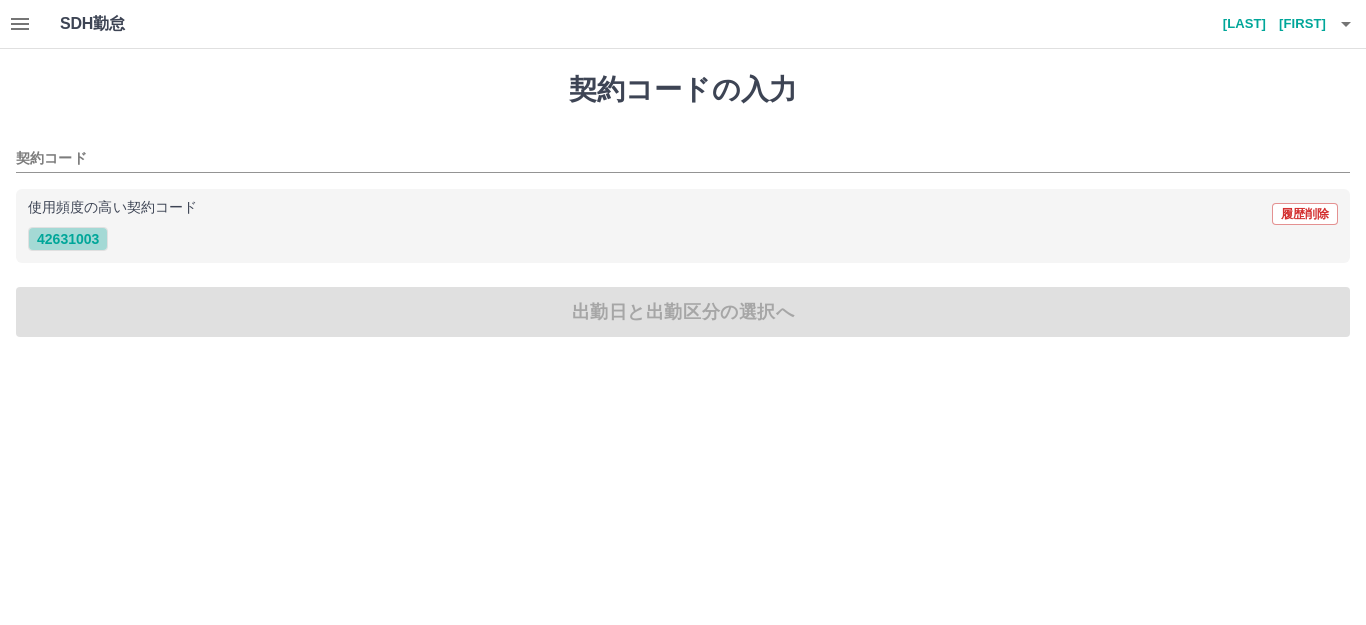 click on "42631003" at bounding box center (68, 239) 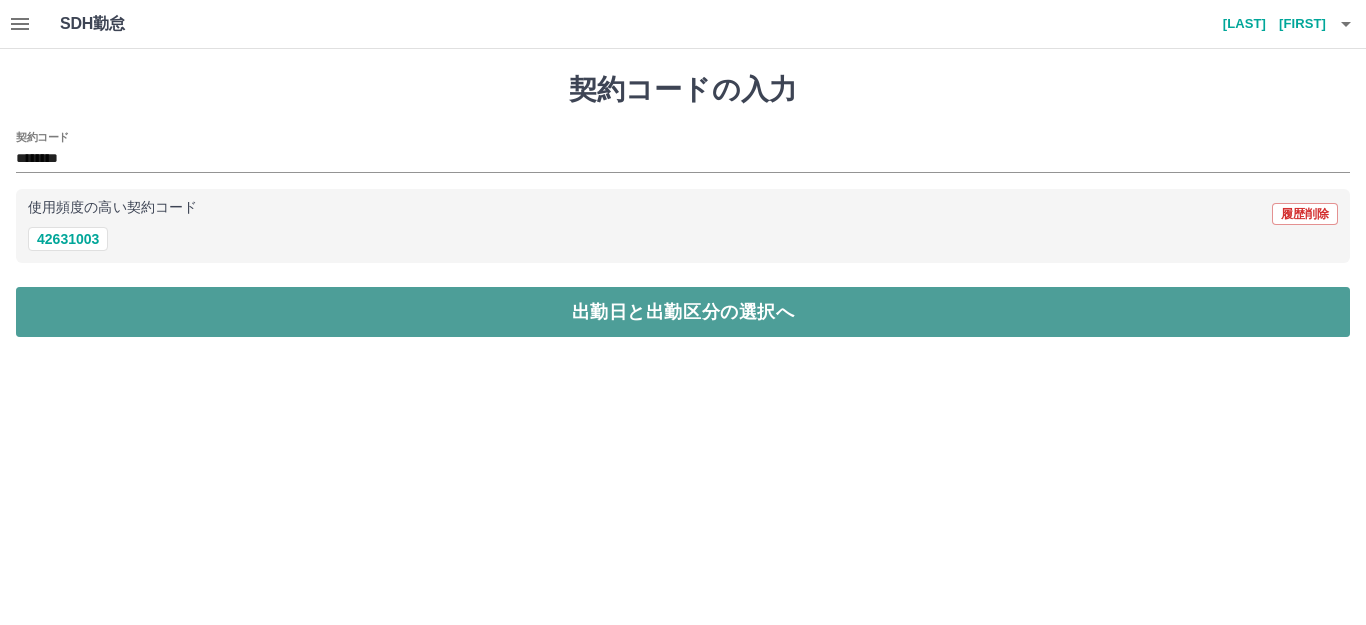 click on "出勤日と出勤区分の選択へ" at bounding box center [683, 312] 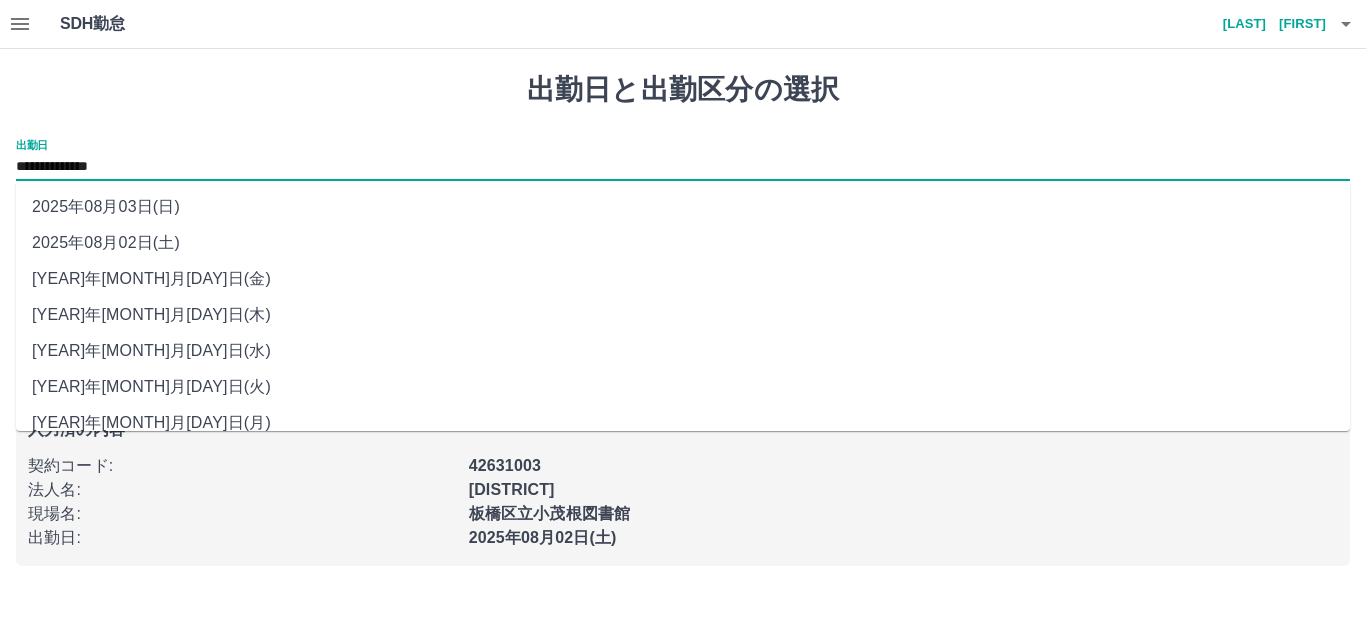 click on "**********" at bounding box center [683, 167] 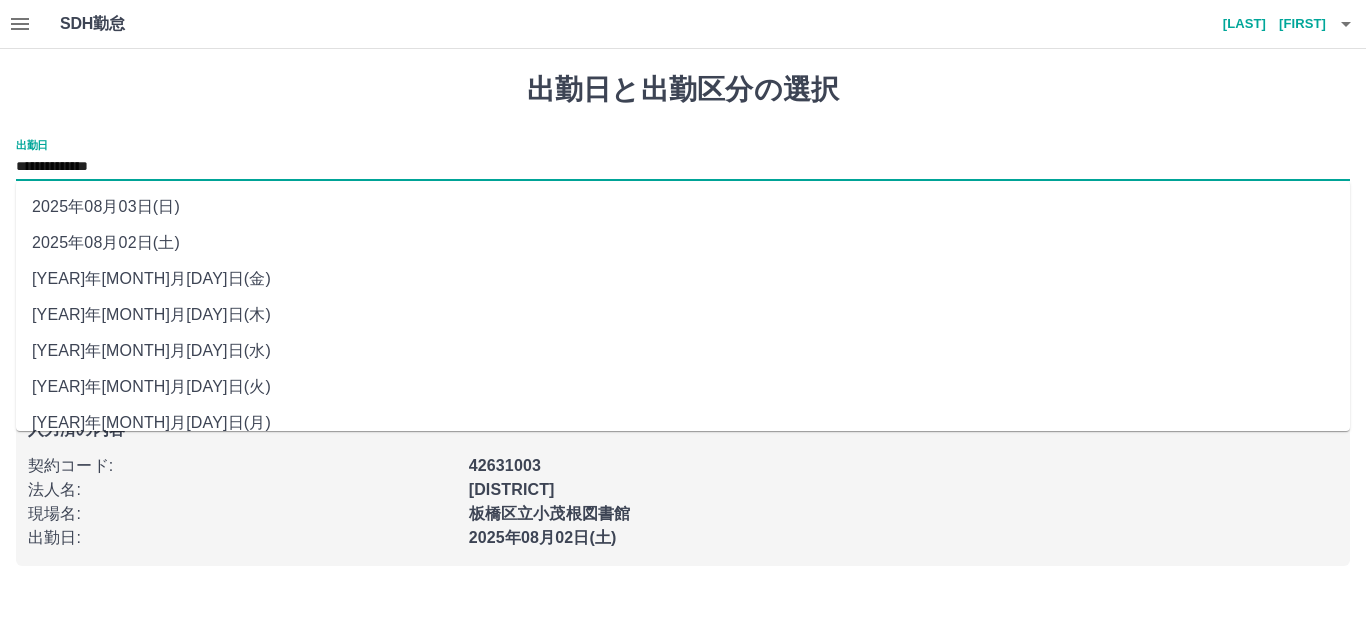 click on "2025年08月01日(金)" at bounding box center (683, 279) 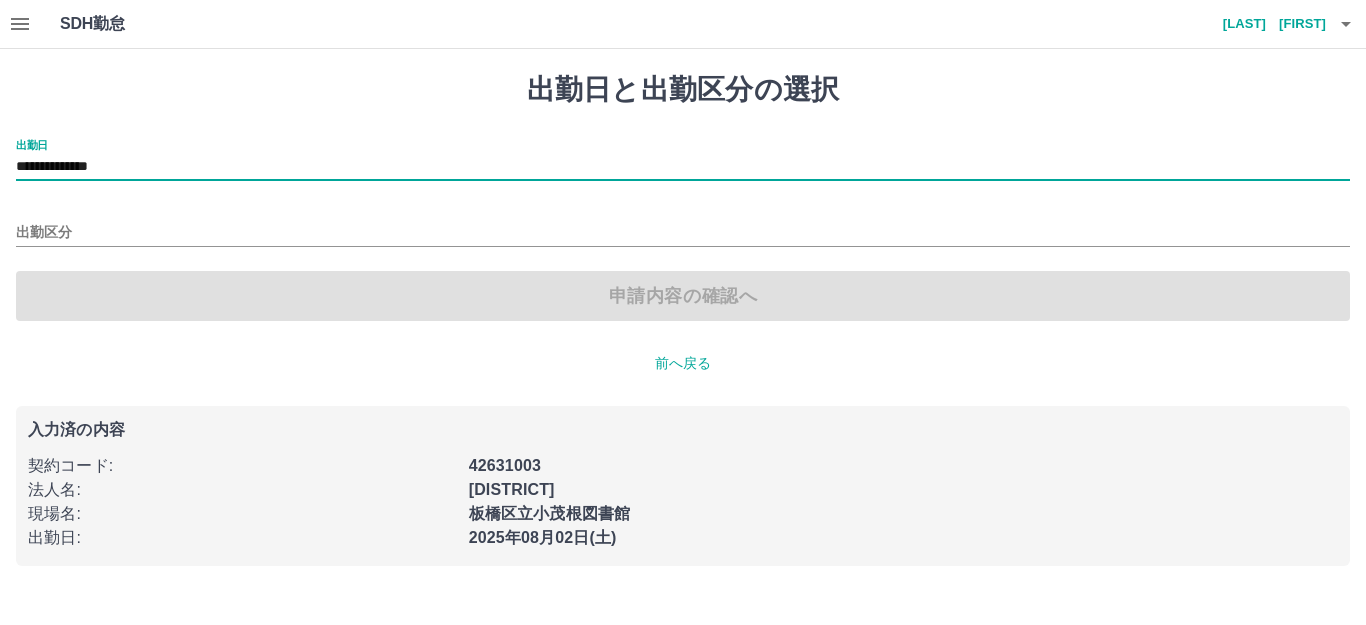 click on "出勤区分" at bounding box center [683, 226] 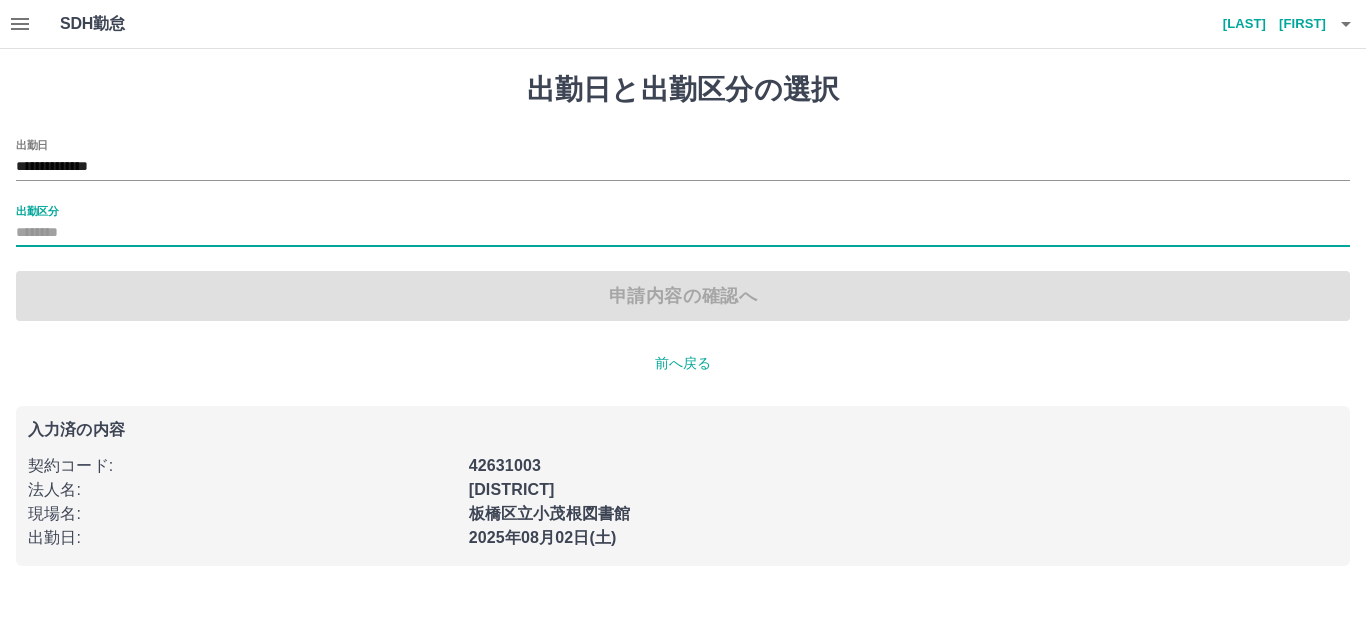 click on "出勤区分" at bounding box center (683, 233) 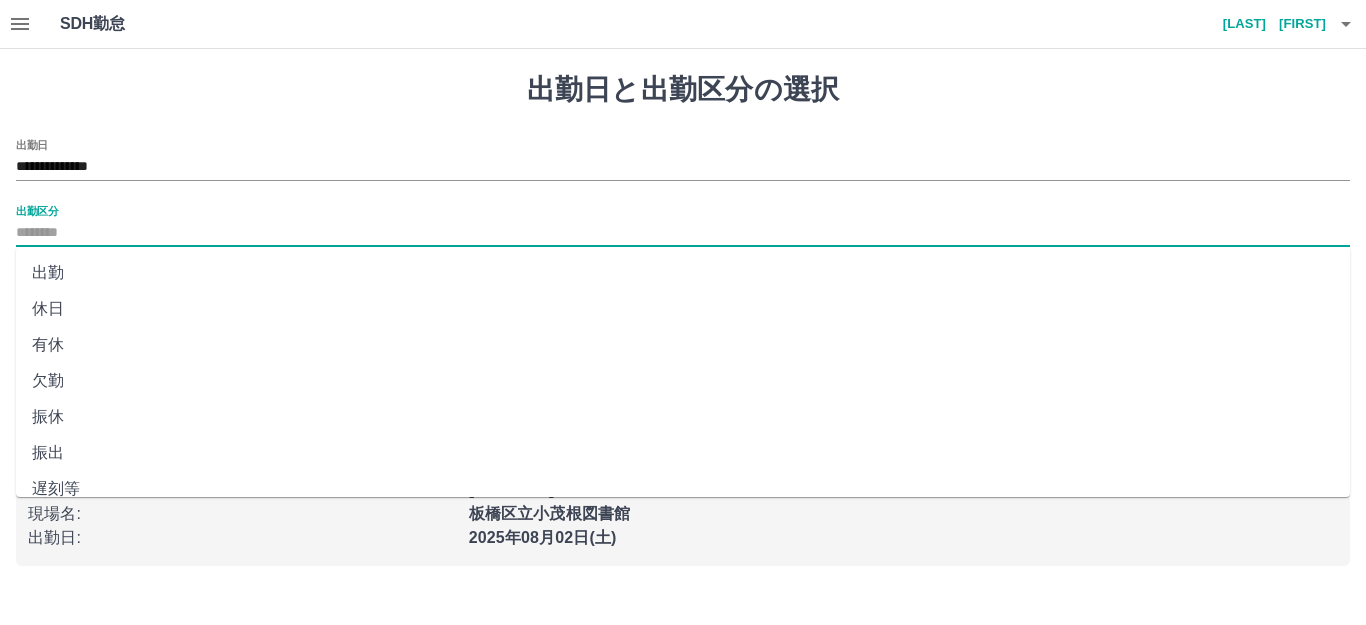 click on "休日" at bounding box center (683, 309) 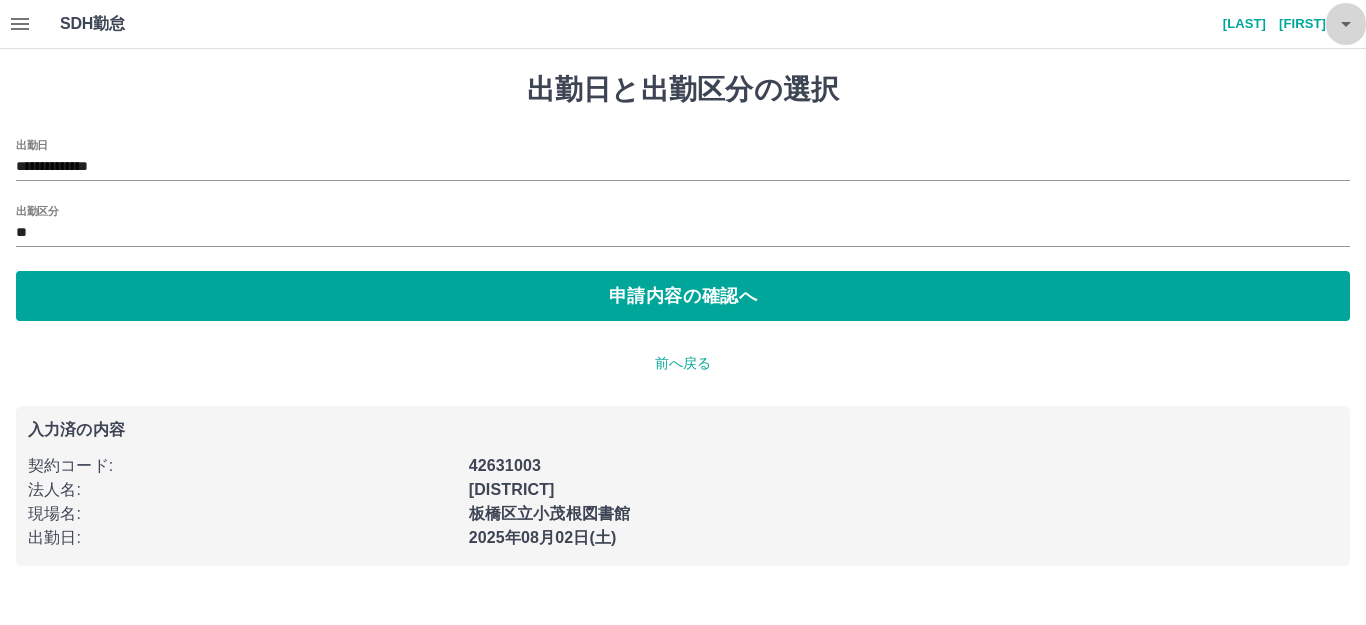 click 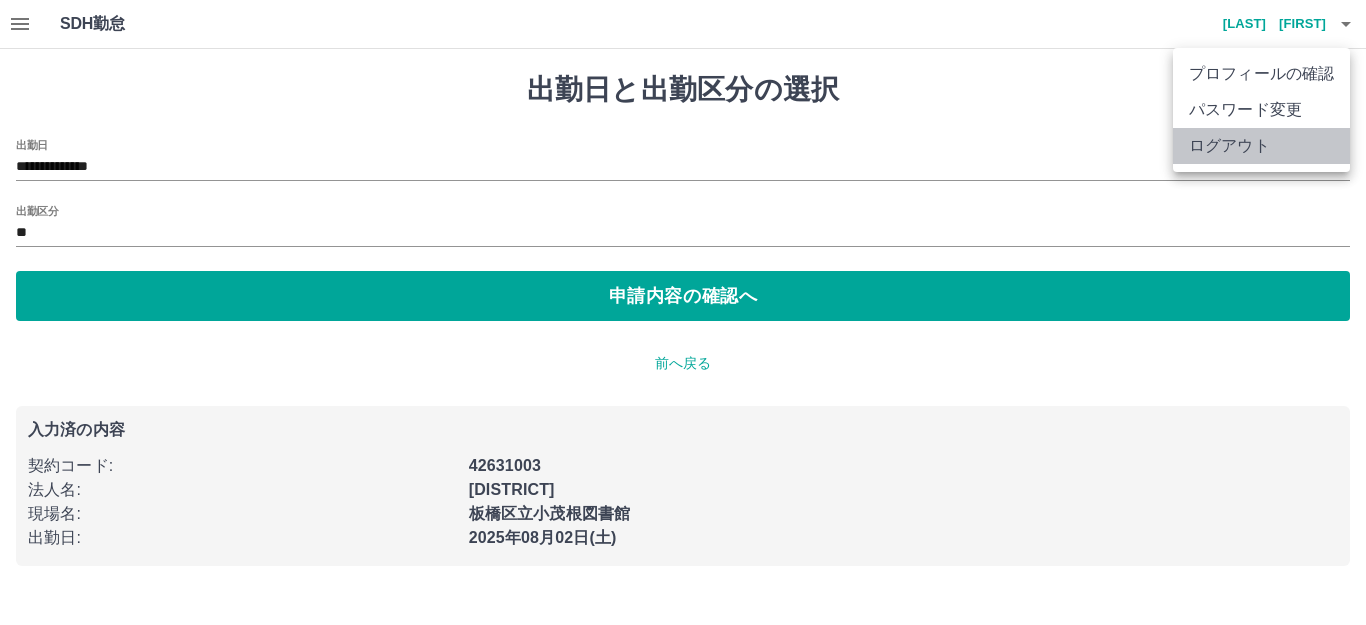 click on "ログアウト" at bounding box center [1261, 146] 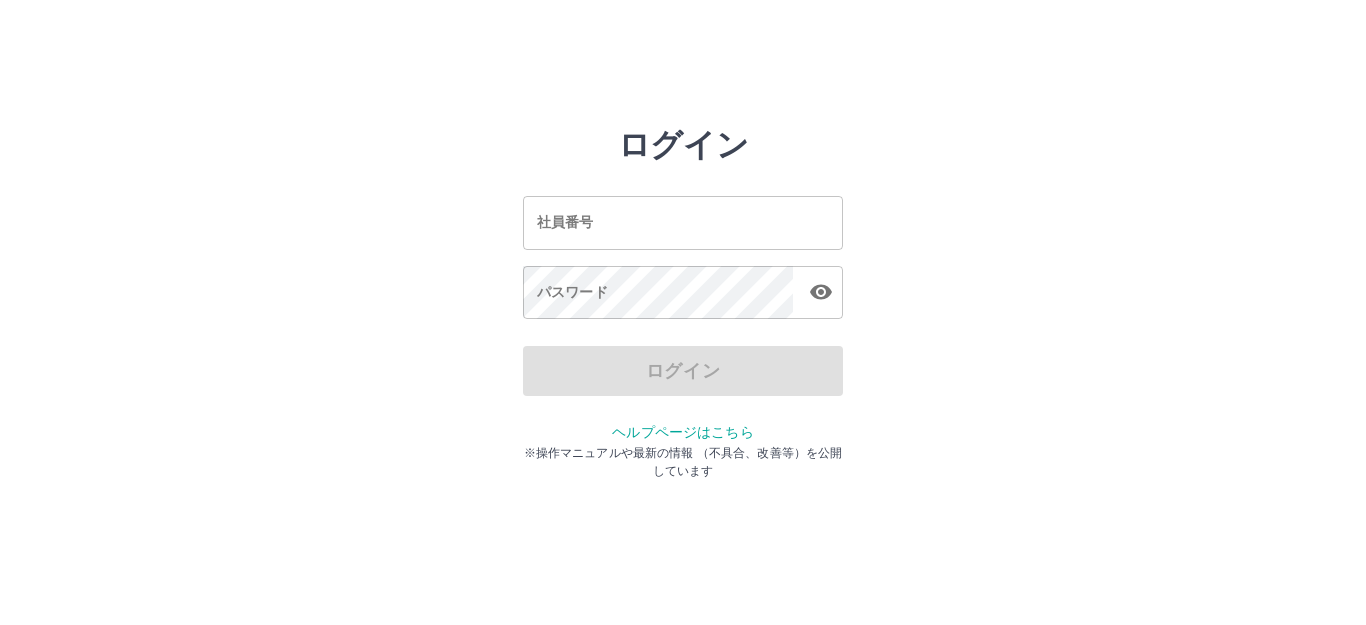 scroll, scrollTop: 0, scrollLeft: 0, axis: both 